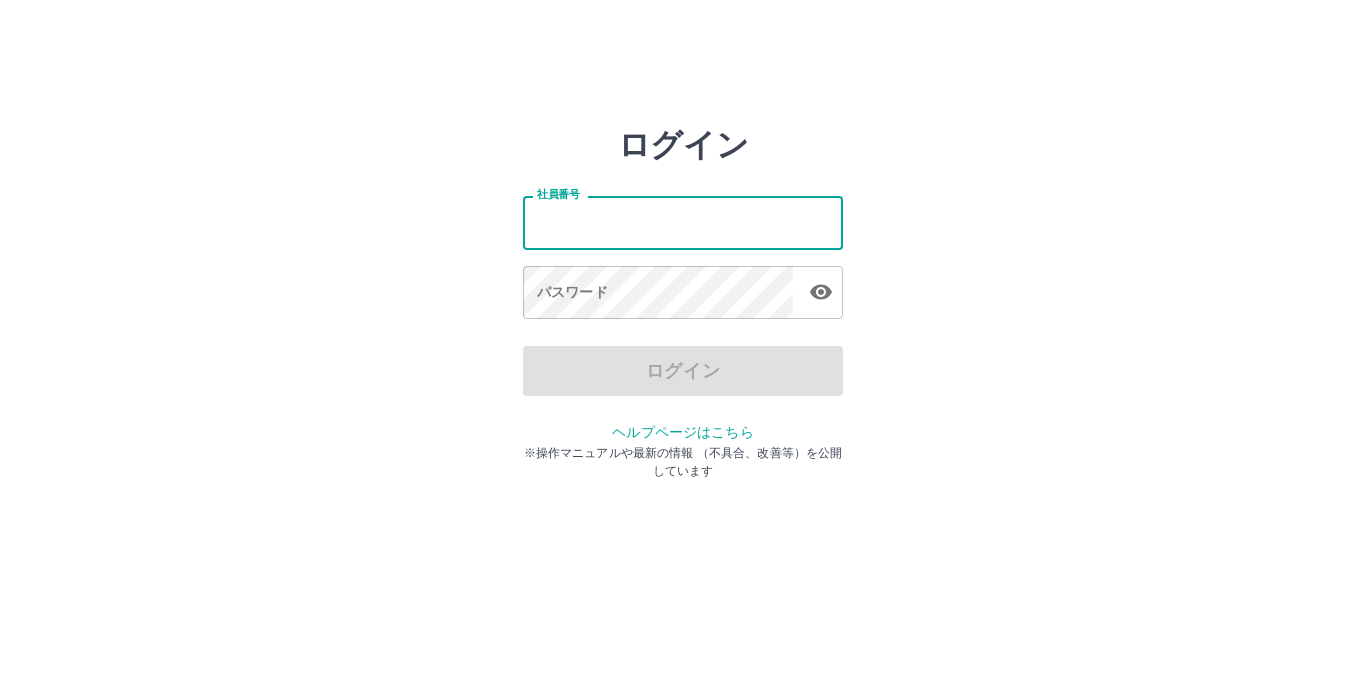 scroll, scrollTop: 0, scrollLeft: 0, axis: both 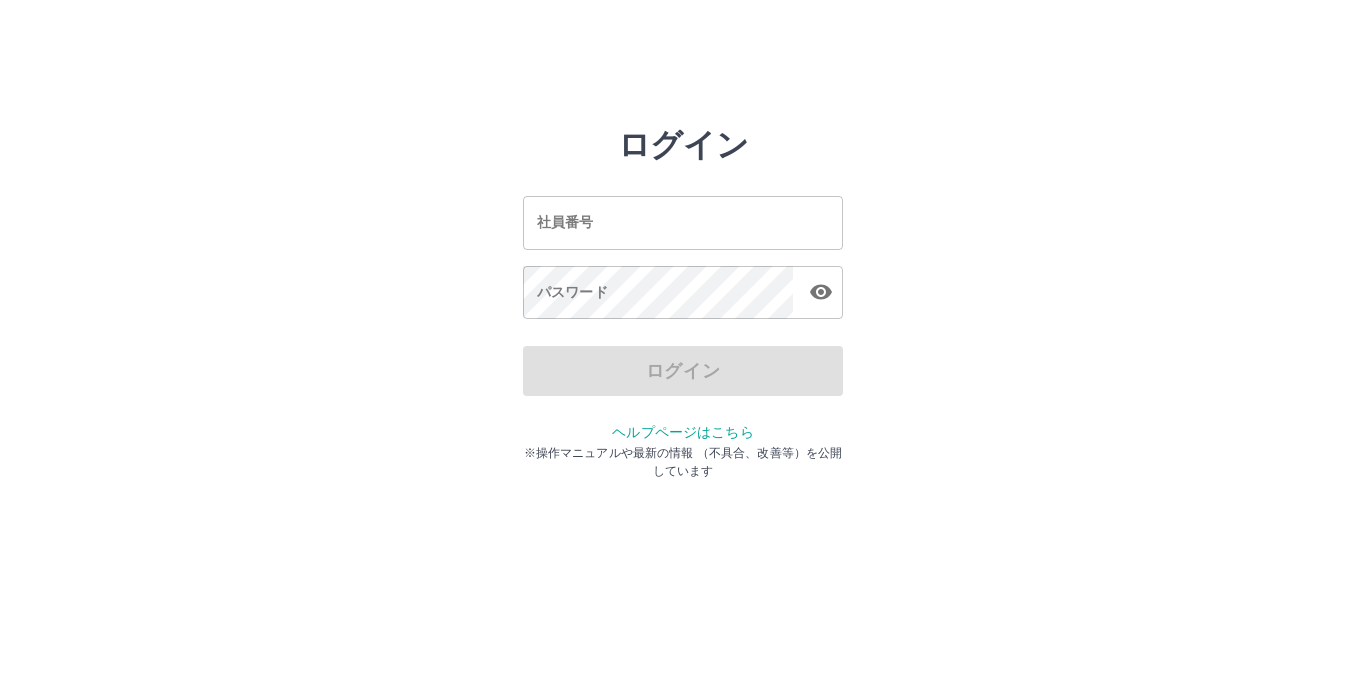 click on "社員番号" at bounding box center [683, 222] 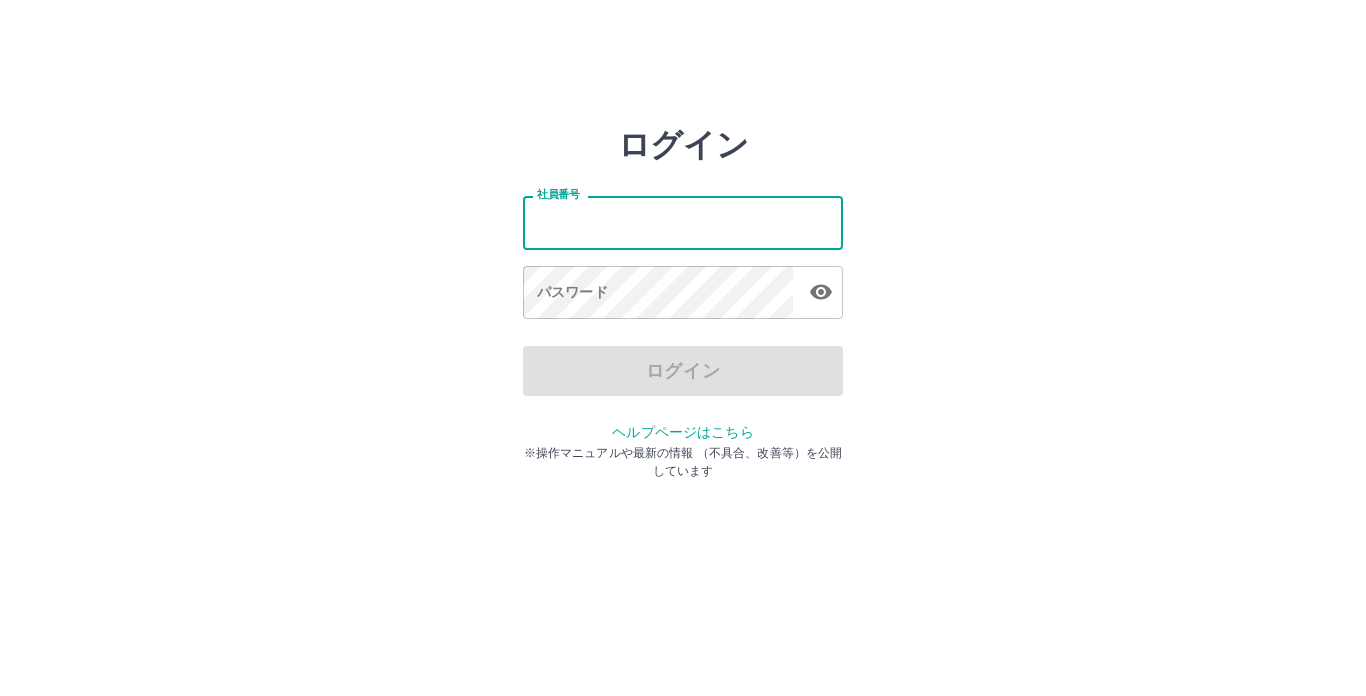 type on "*******" 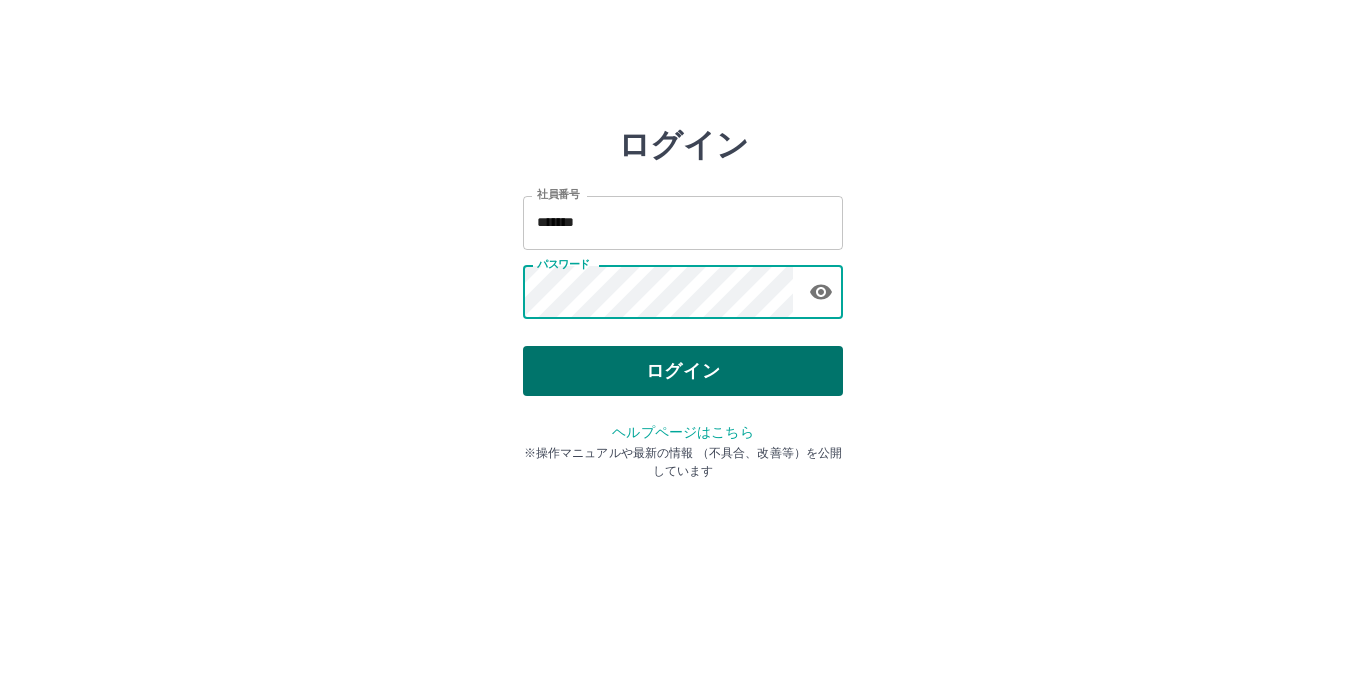 click on "ログイン" at bounding box center (683, 371) 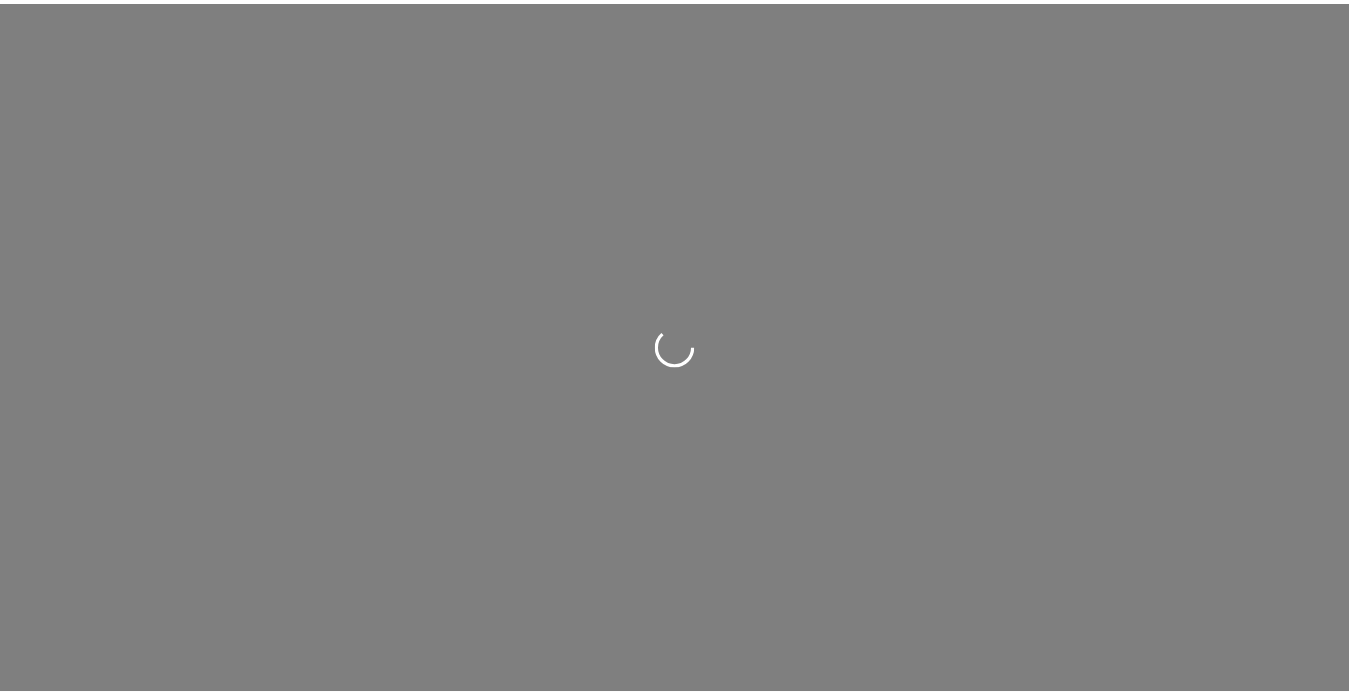 scroll, scrollTop: 0, scrollLeft: 0, axis: both 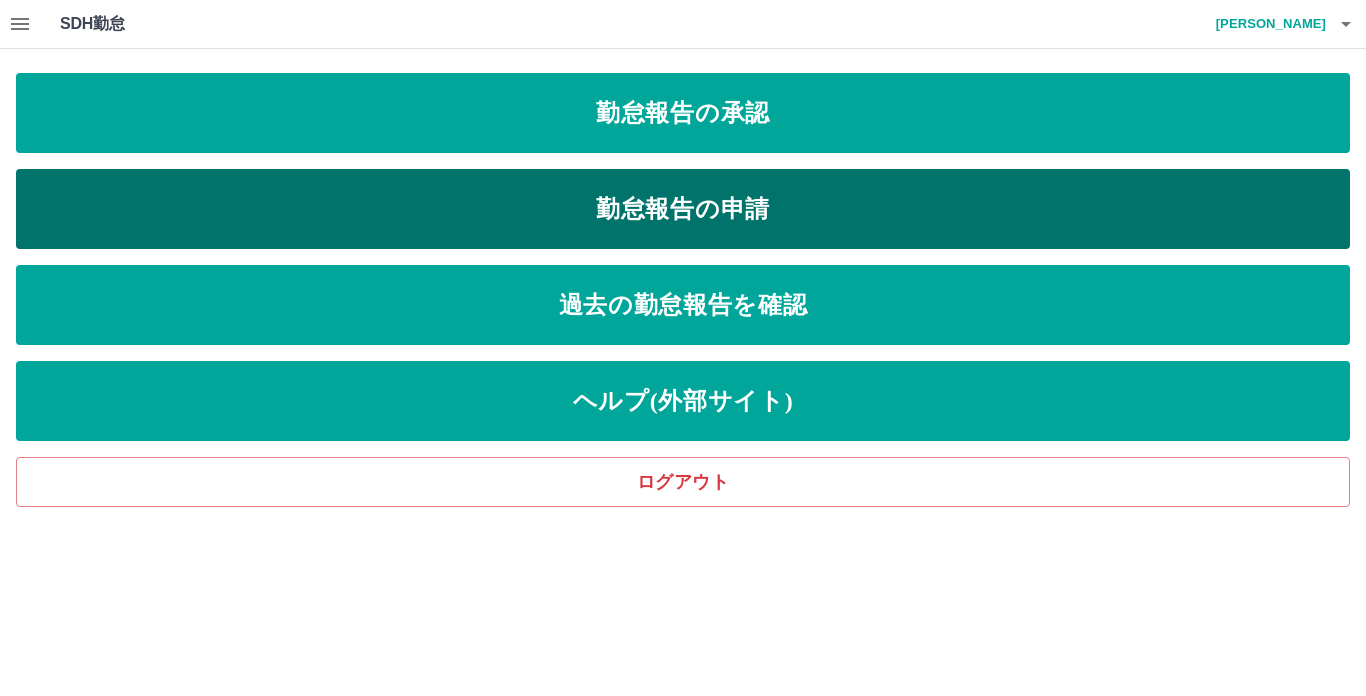 click on "勤怠報告の申請" at bounding box center (683, 209) 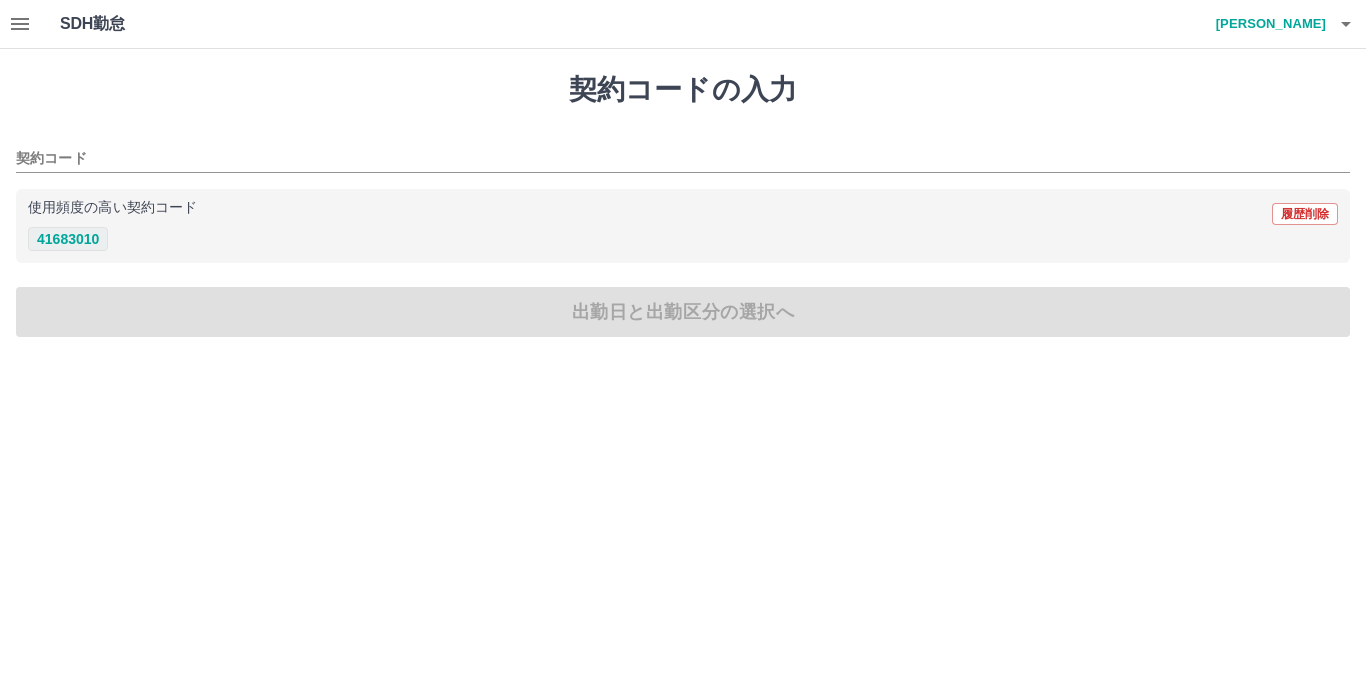 click on "41683010" at bounding box center (68, 239) 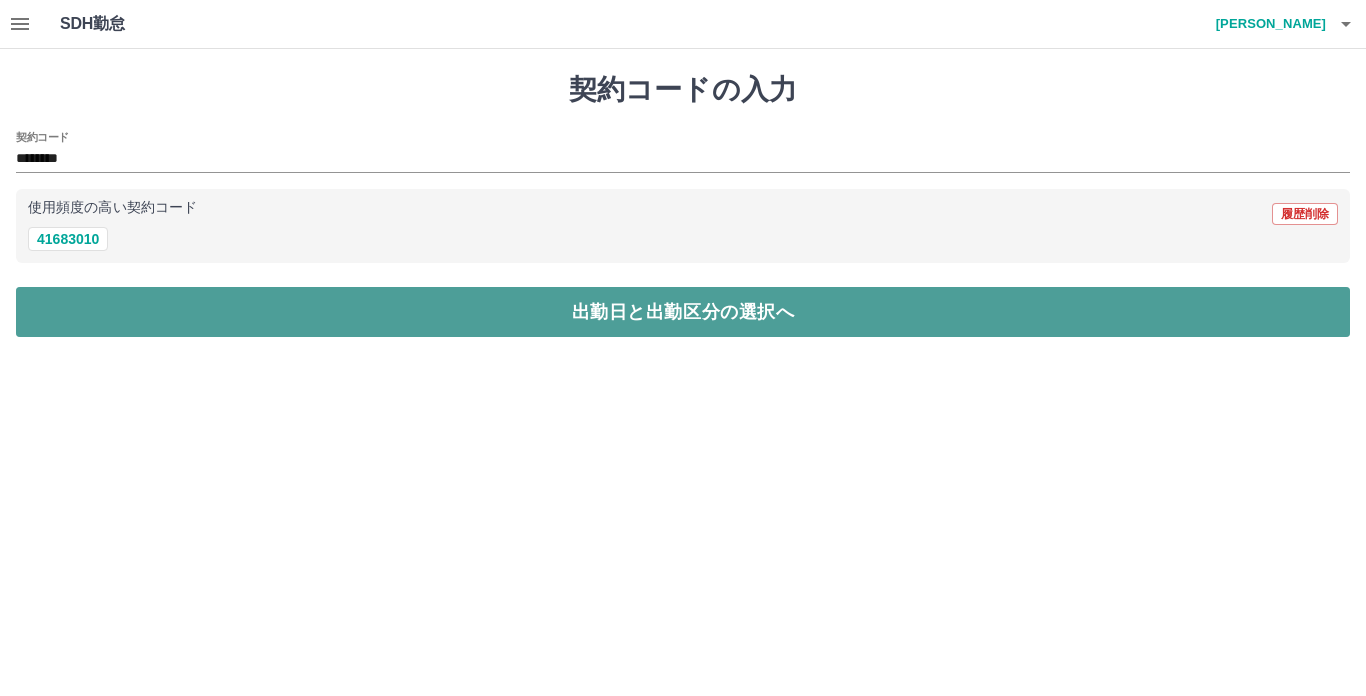click on "出勤日と出勤区分の選択へ" at bounding box center (683, 312) 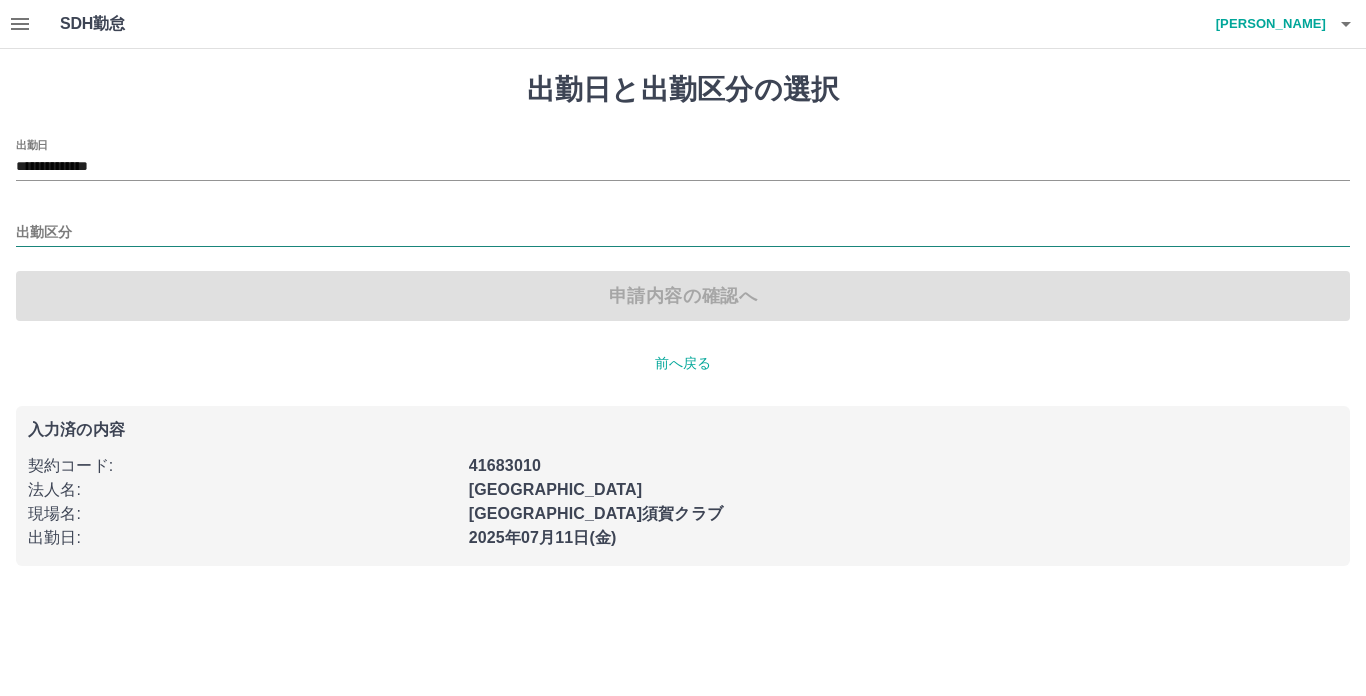click on "出勤区分" at bounding box center [683, 233] 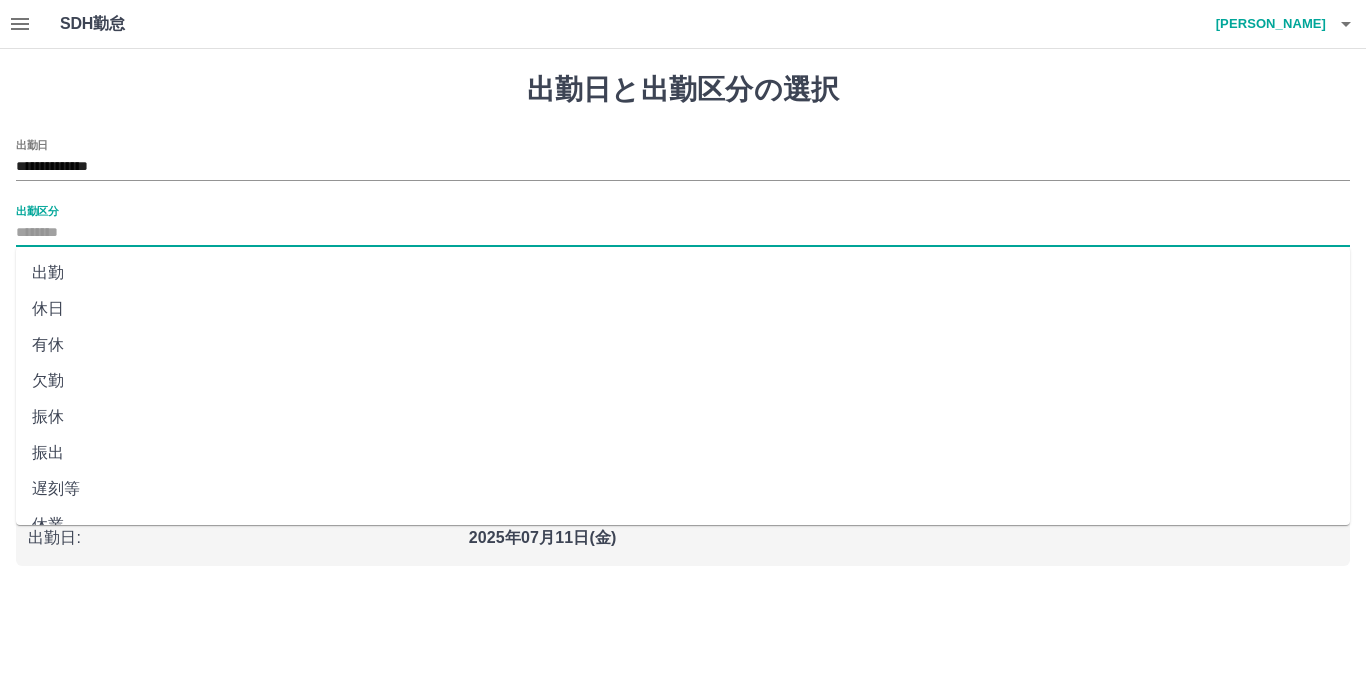 click on "出勤" at bounding box center (683, 273) 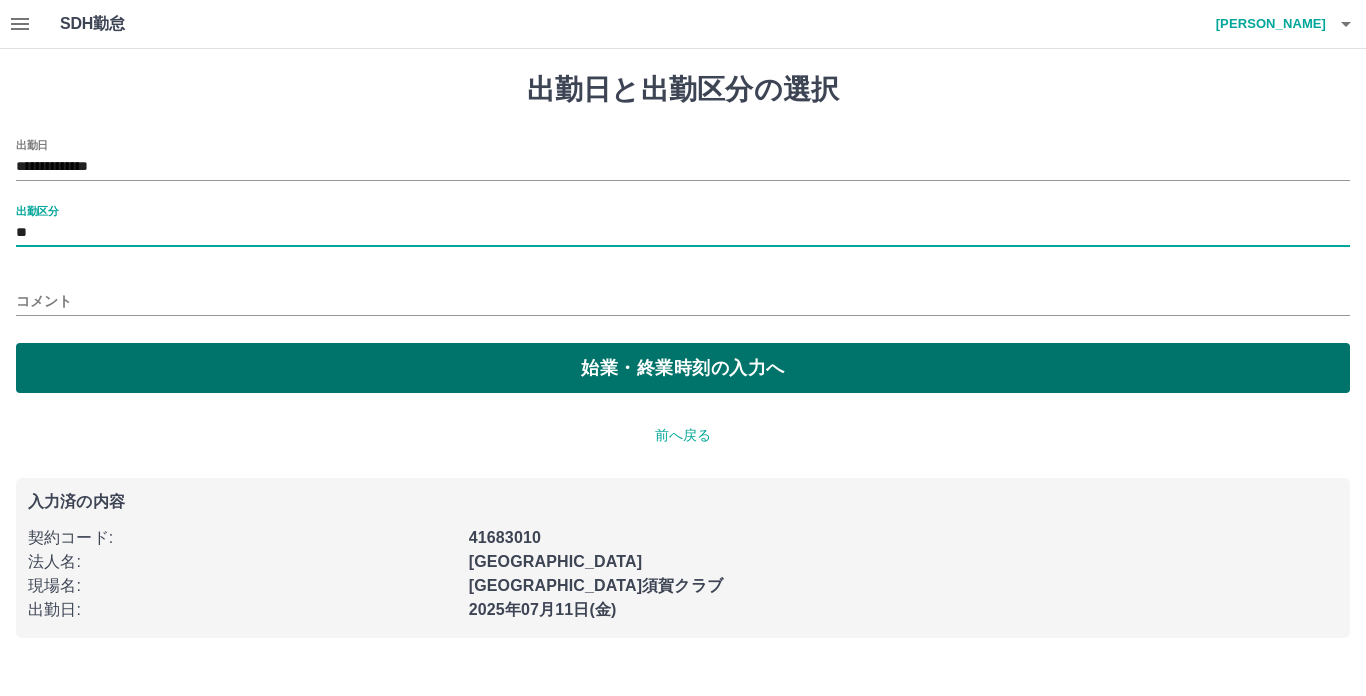 click on "始業・終業時刻の入力へ" at bounding box center [683, 368] 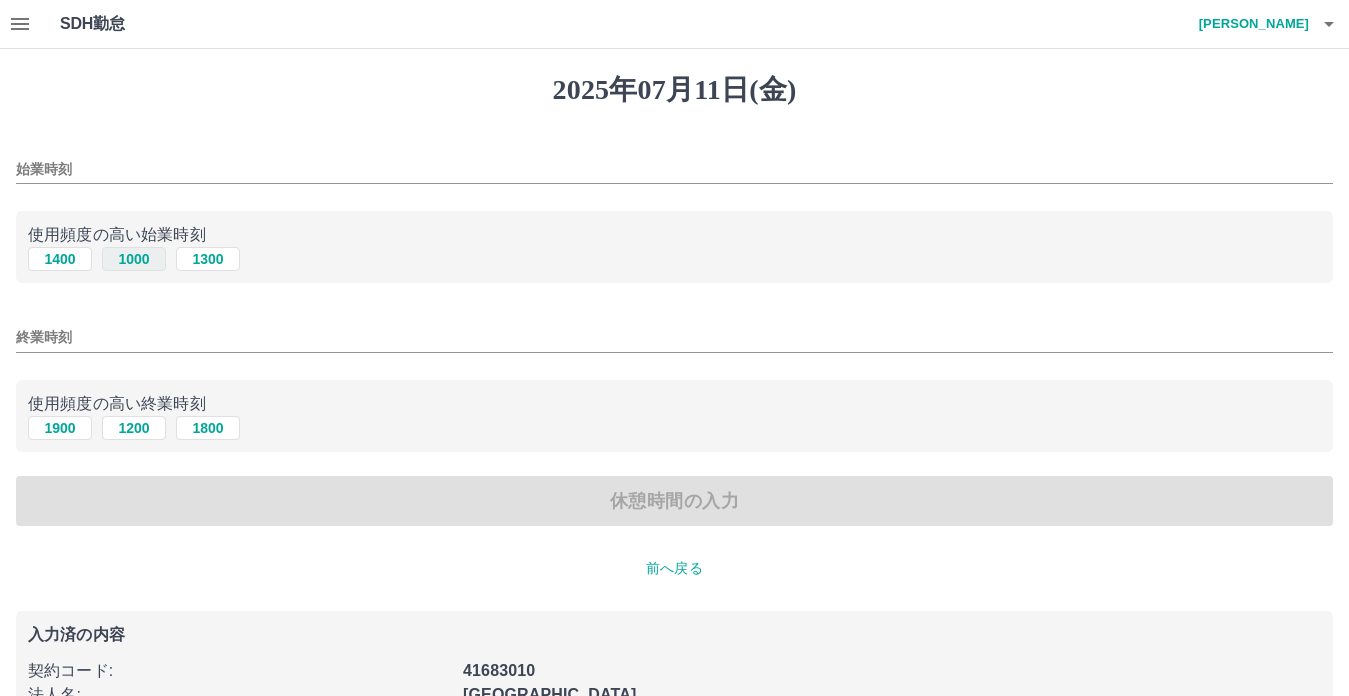 click on "1000" at bounding box center [134, 259] 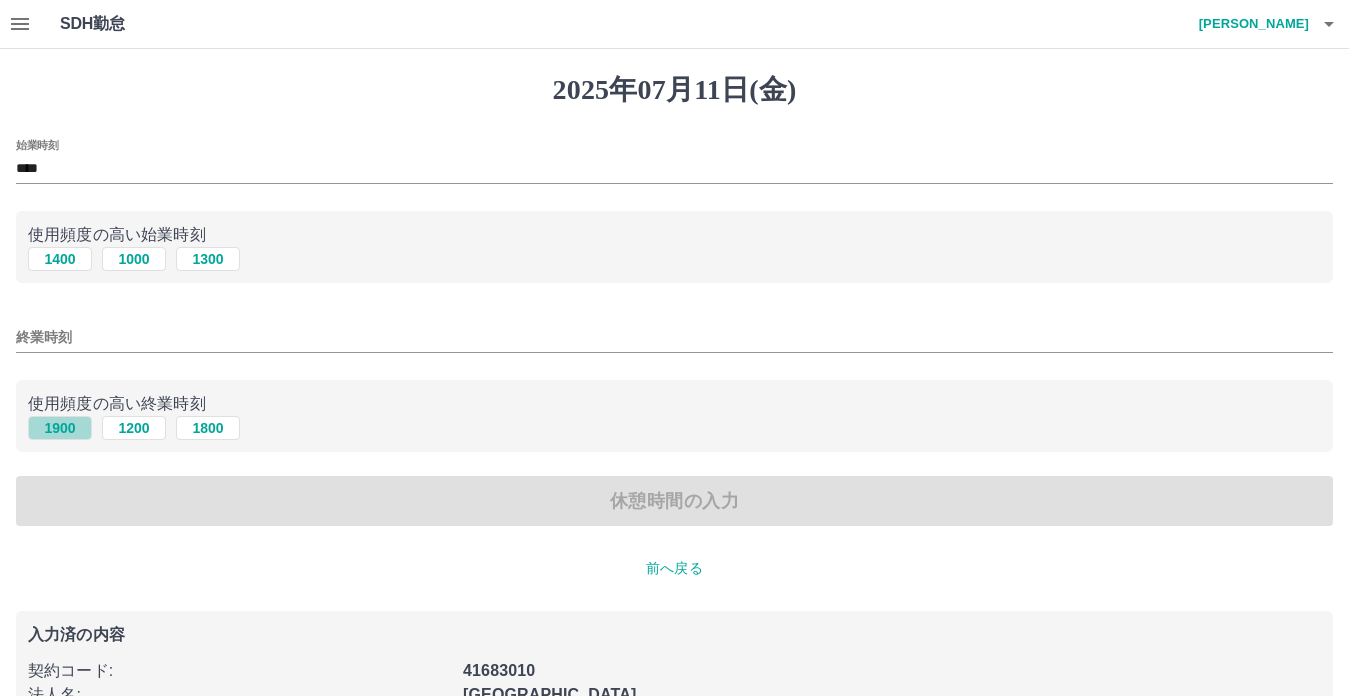 click on "1900" at bounding box center [60, 428] 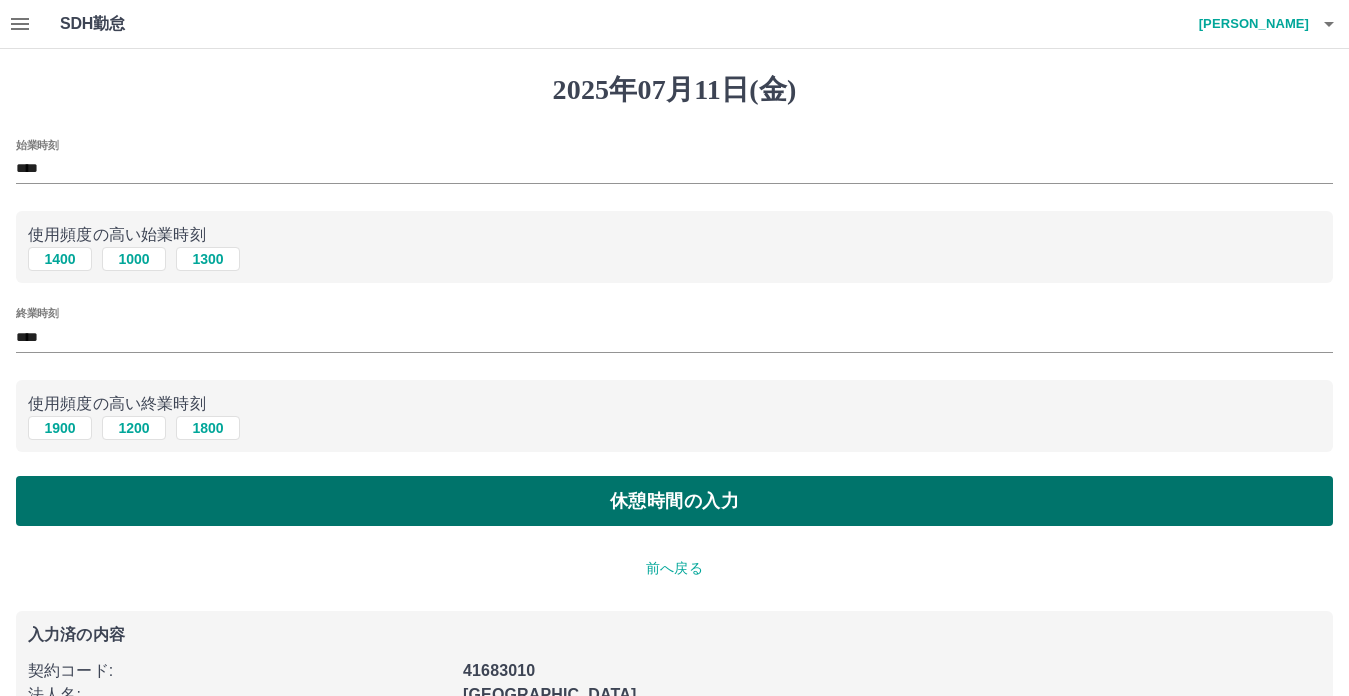 click on "休憩時間の入力" at bounding box center [674, 501] 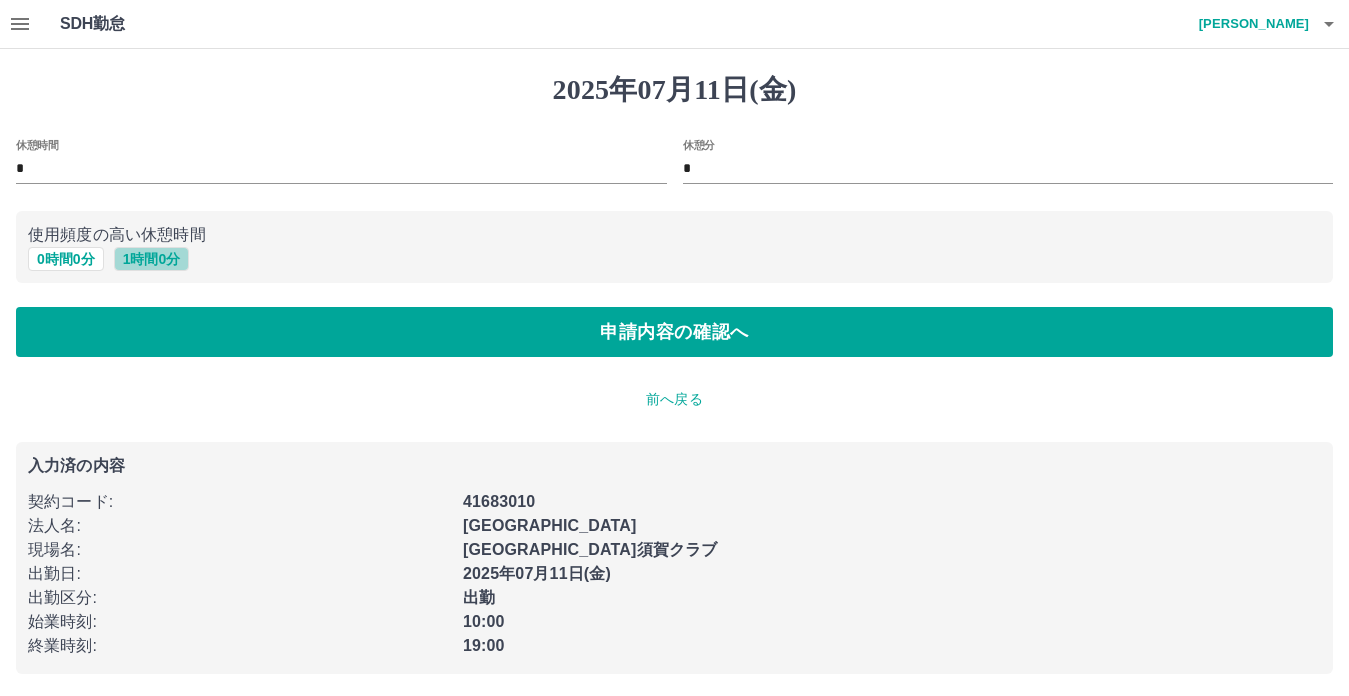 drag, startPoint x: 124, startPoint y: 260, endPoint x: 142, endPoint y: 302, distance: 45.694637 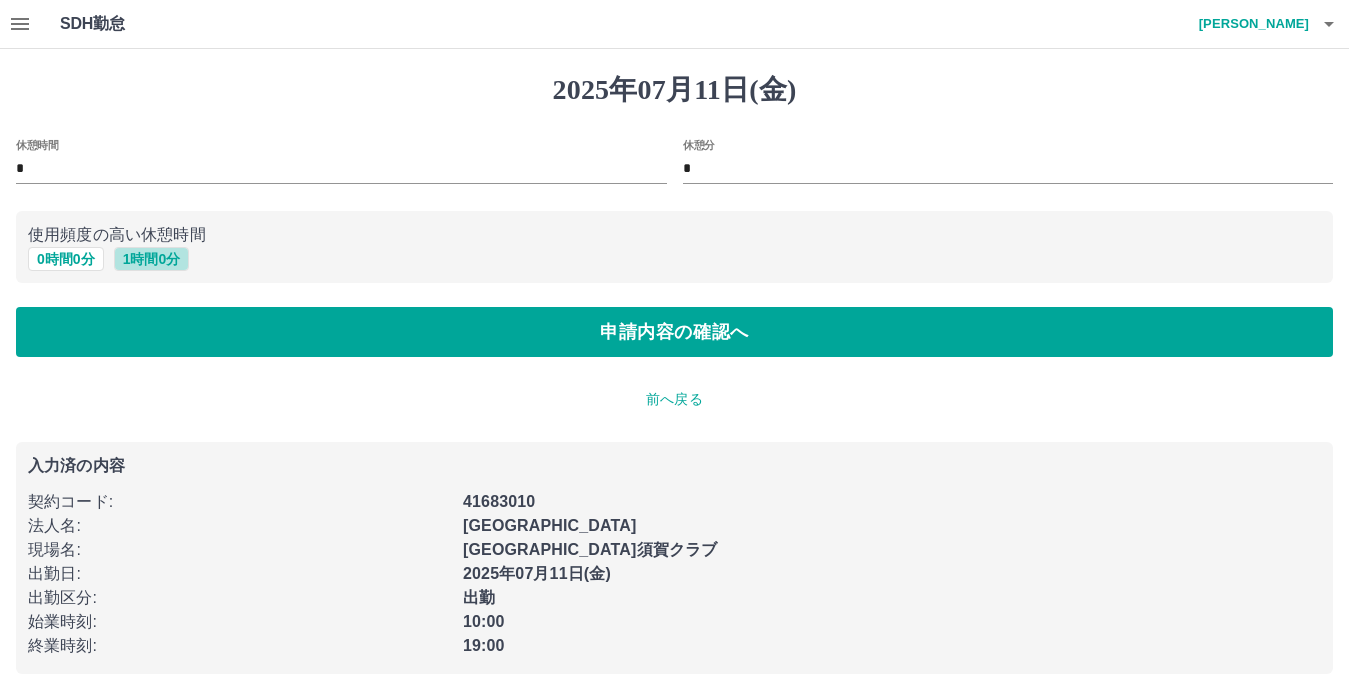 click on "1 時間 0 分" at bounding box center (152, 259) 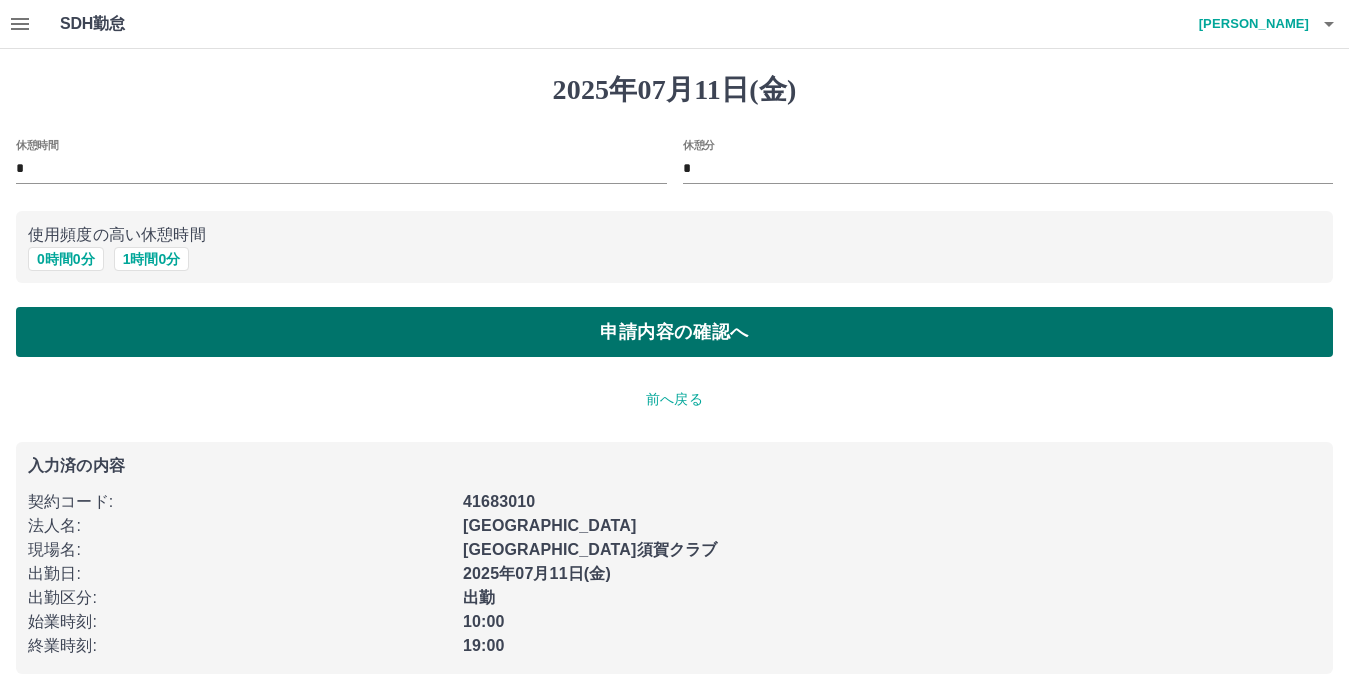 click on "申請内容の確認へ" at bounding box center (674, 332) 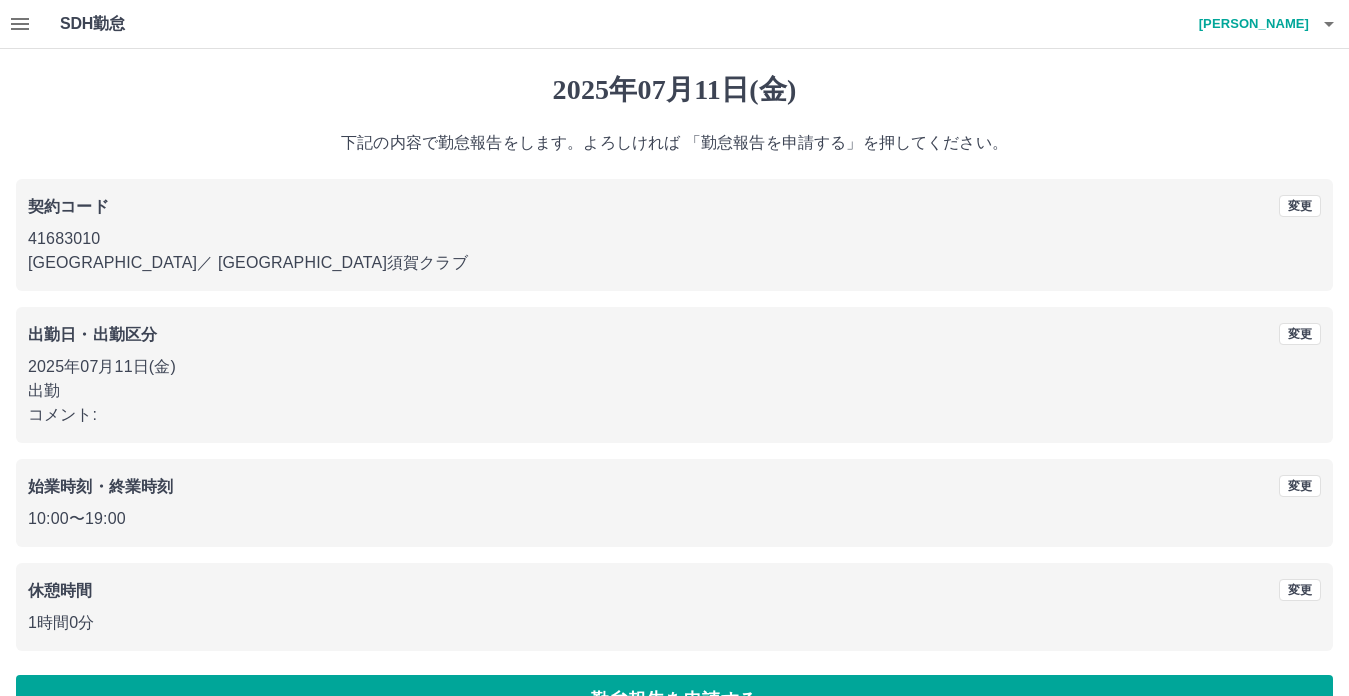 scroll, scrollTop: 53, scrollLeft: 0, axis: vertical 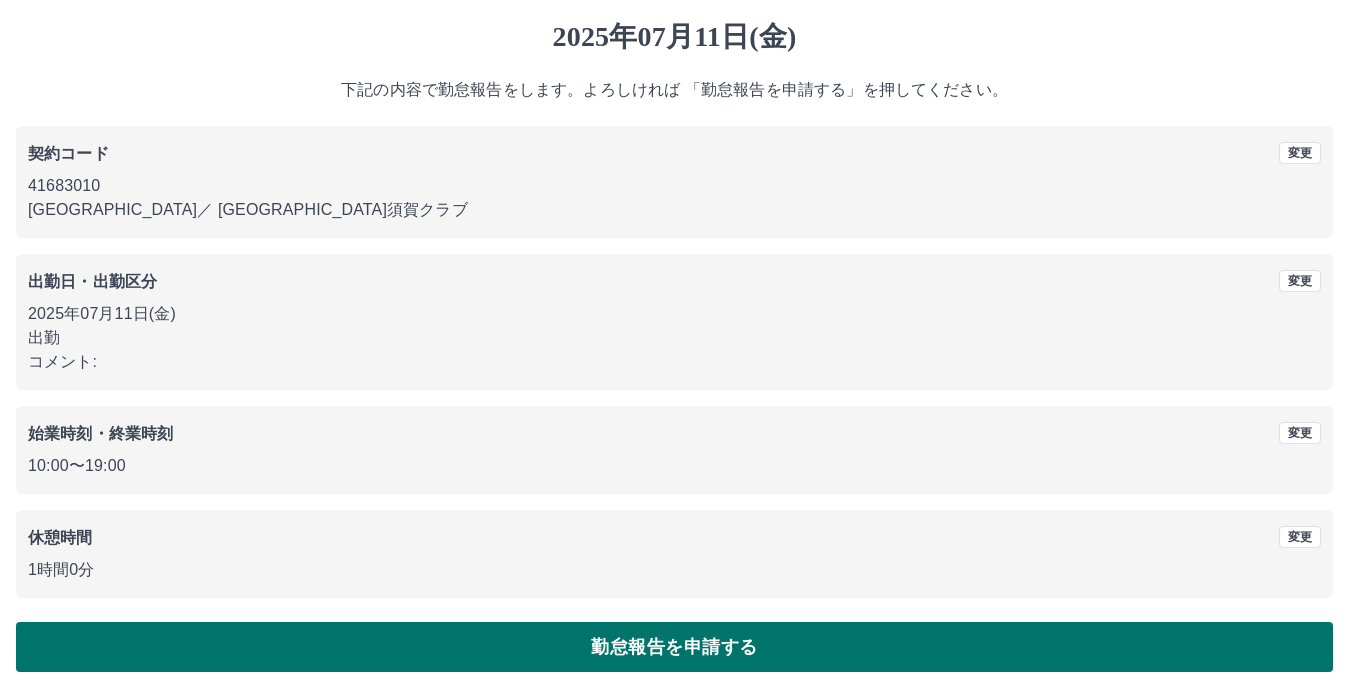 click on "勤怠報告を申請する" at bounding box center (674, 647) 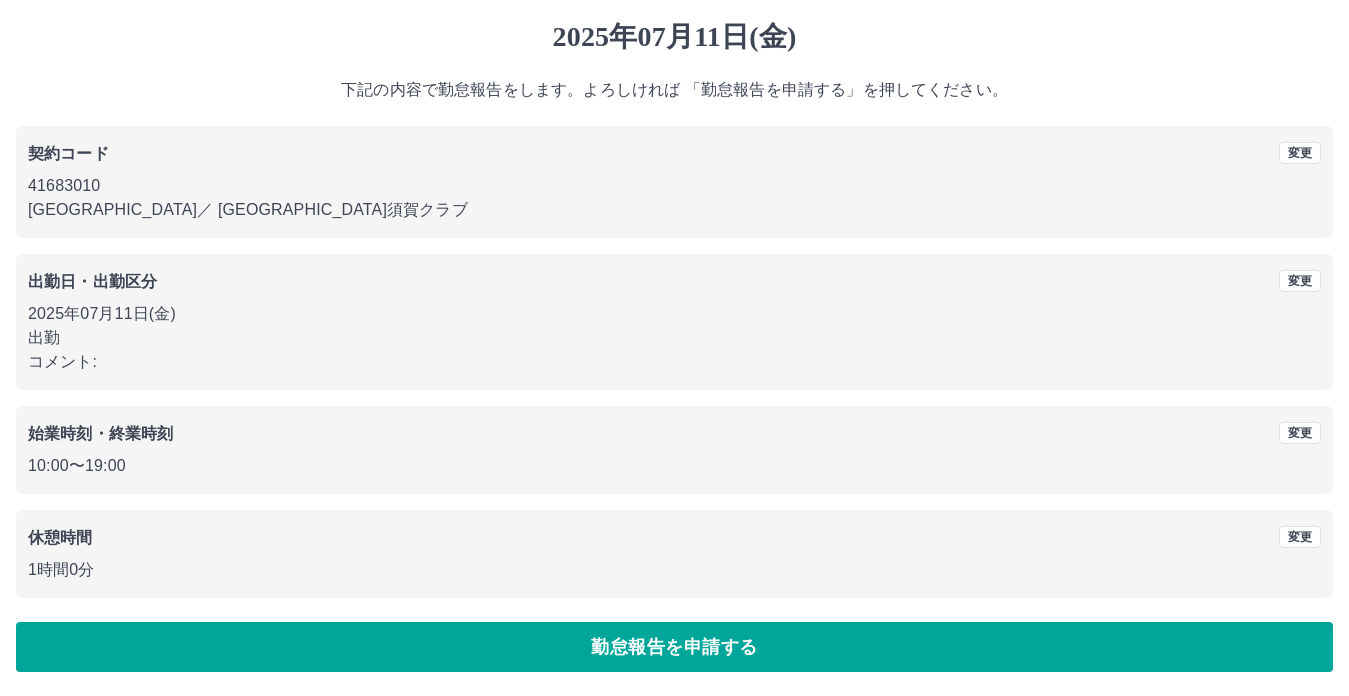 scroll, scrollTop: 0, scrollLeft: 0, axis: both 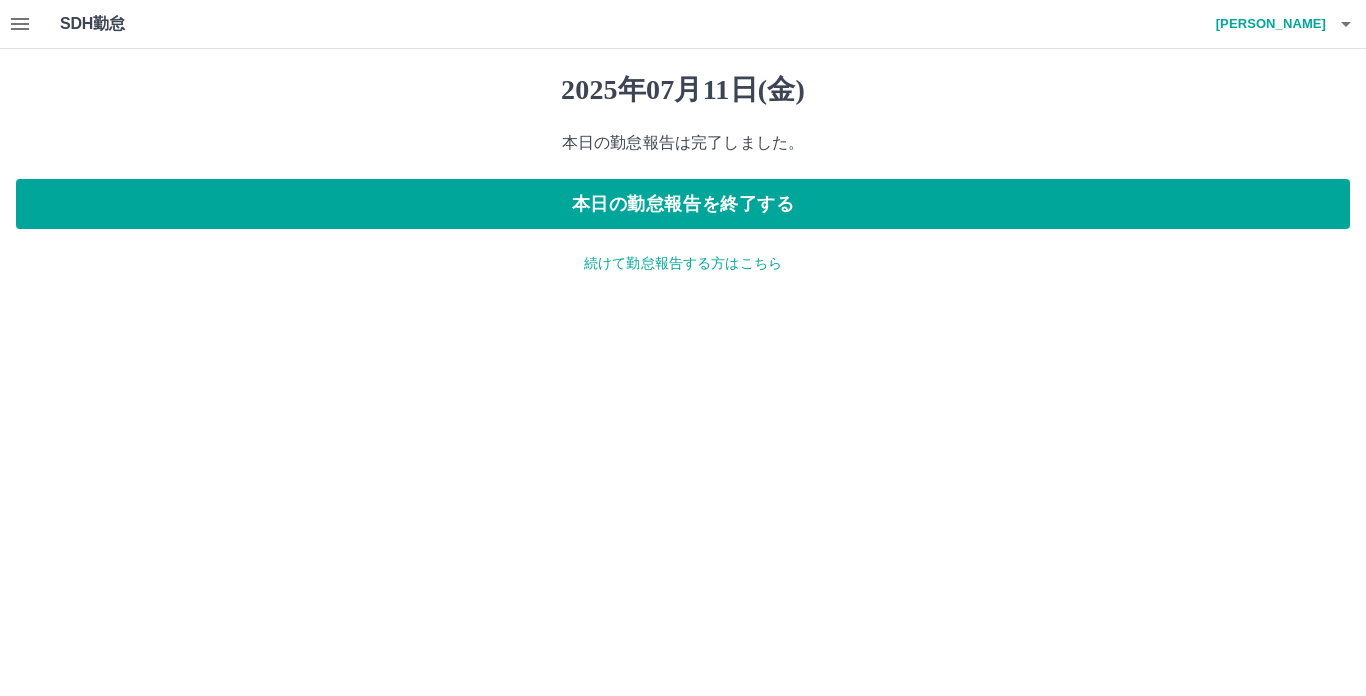 click on "続けて勤怠報告する方はこちら" at bounding box center (683, 263) 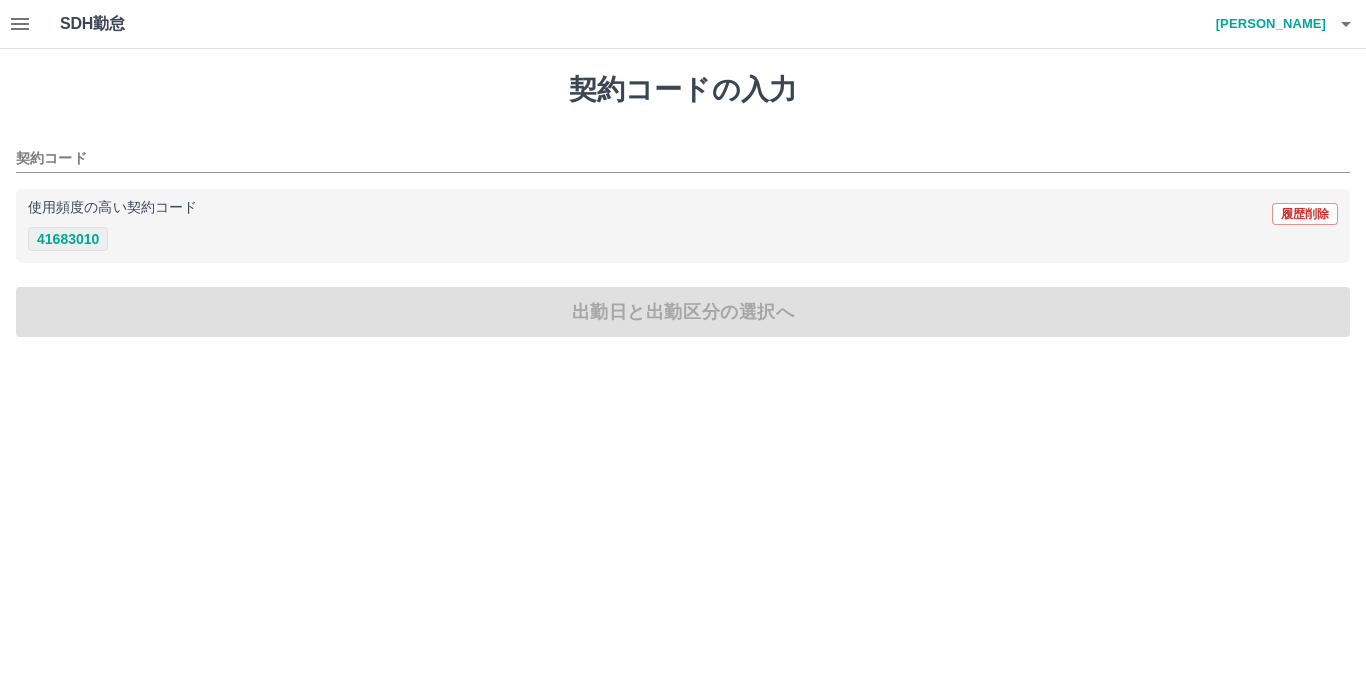 click on "41683010" at bounding box center (68, 239) 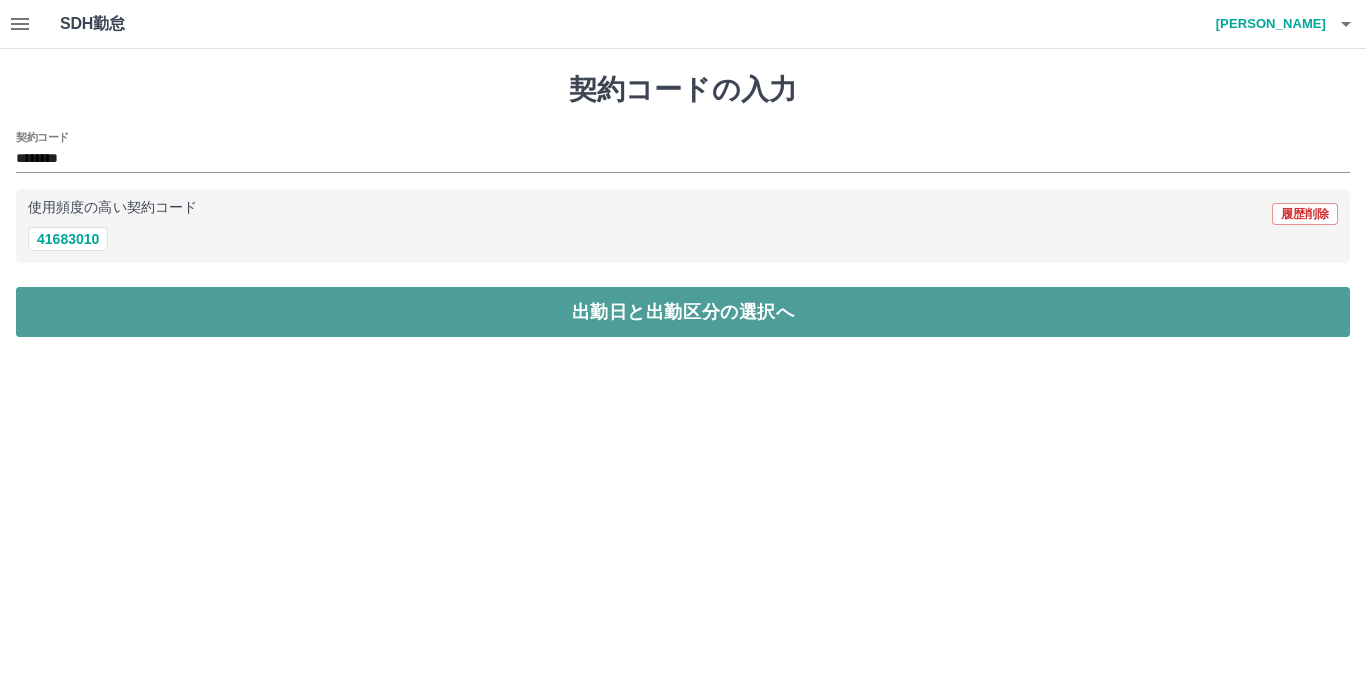 click on "出勤日と出勤区分の選択へ" at bounding box center [683, 312] 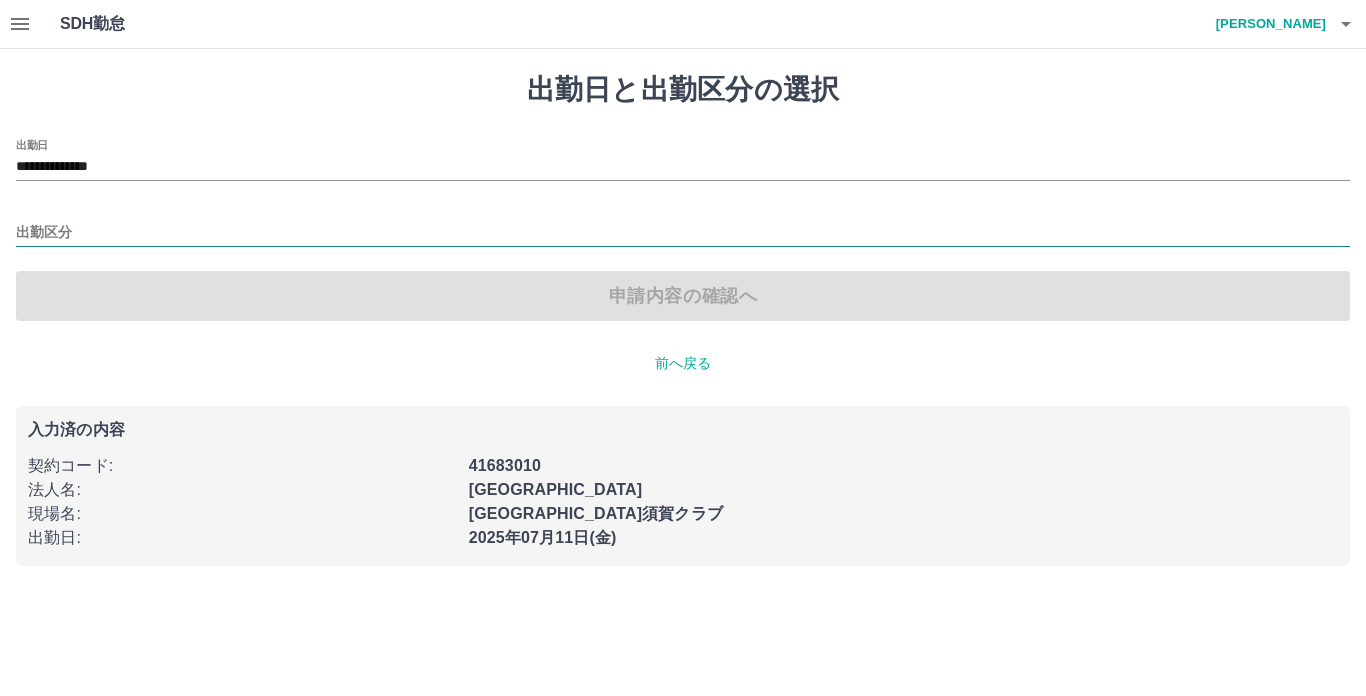 click on "出勤区分" at bounding box center [683, 233] 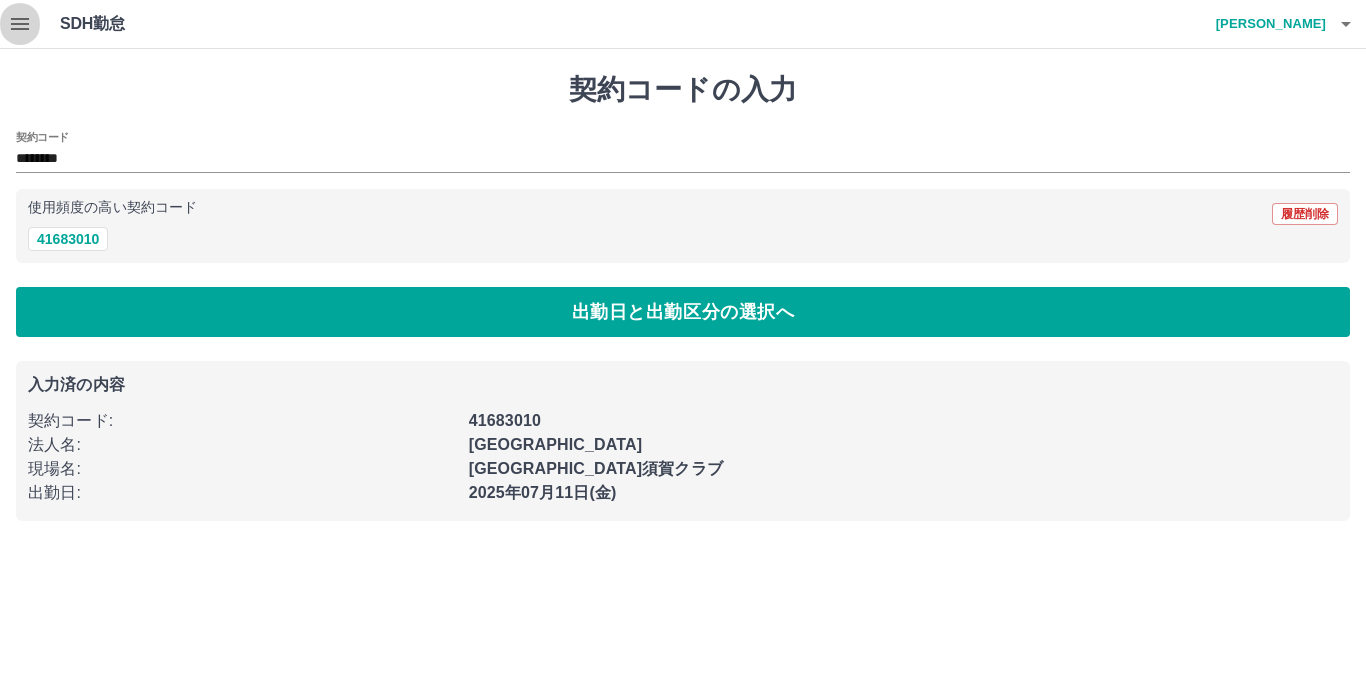 click 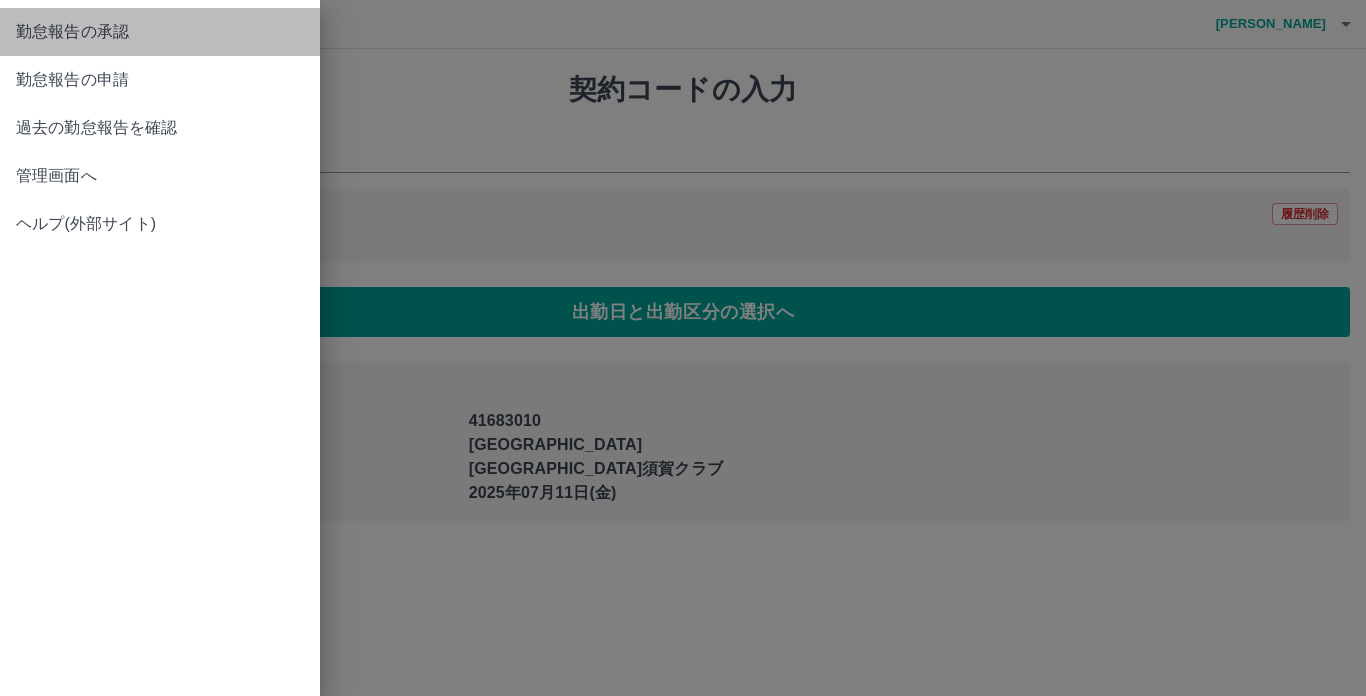 click on "勤怠報告の承認" at bounding box center [160, 32] 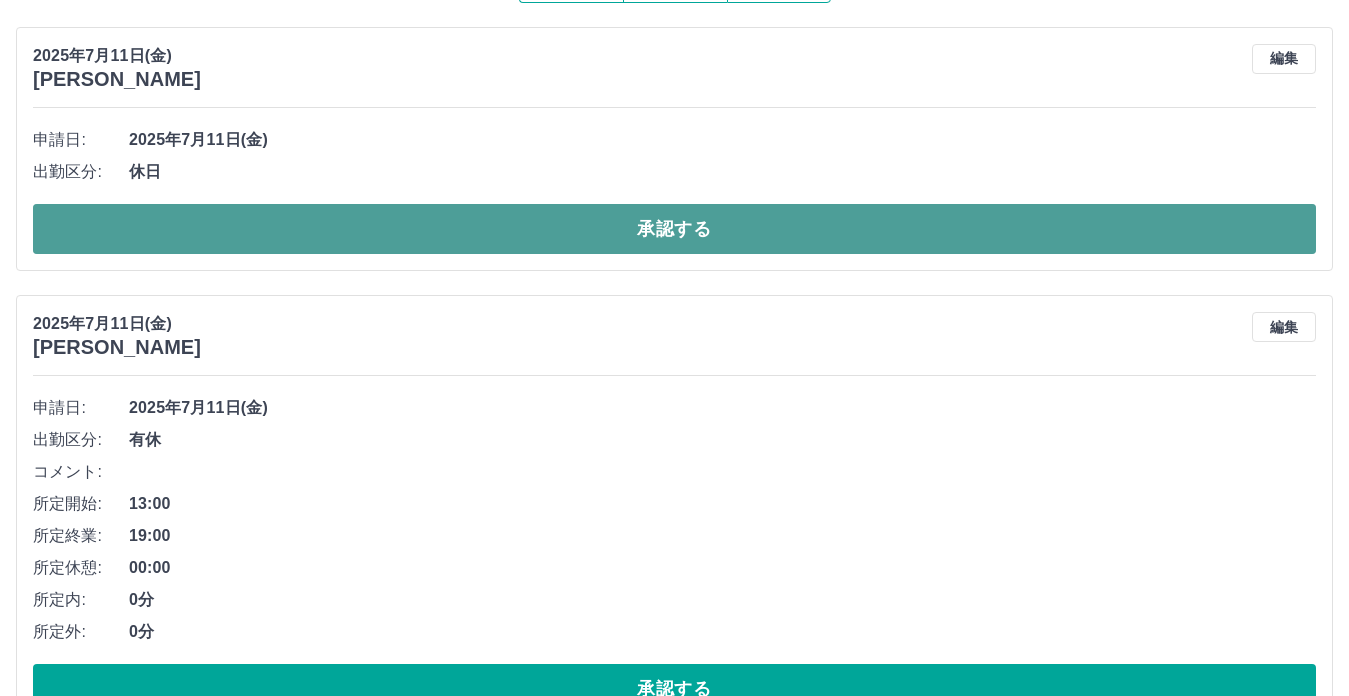 click on "承認する" at bounding box center (674, 229) 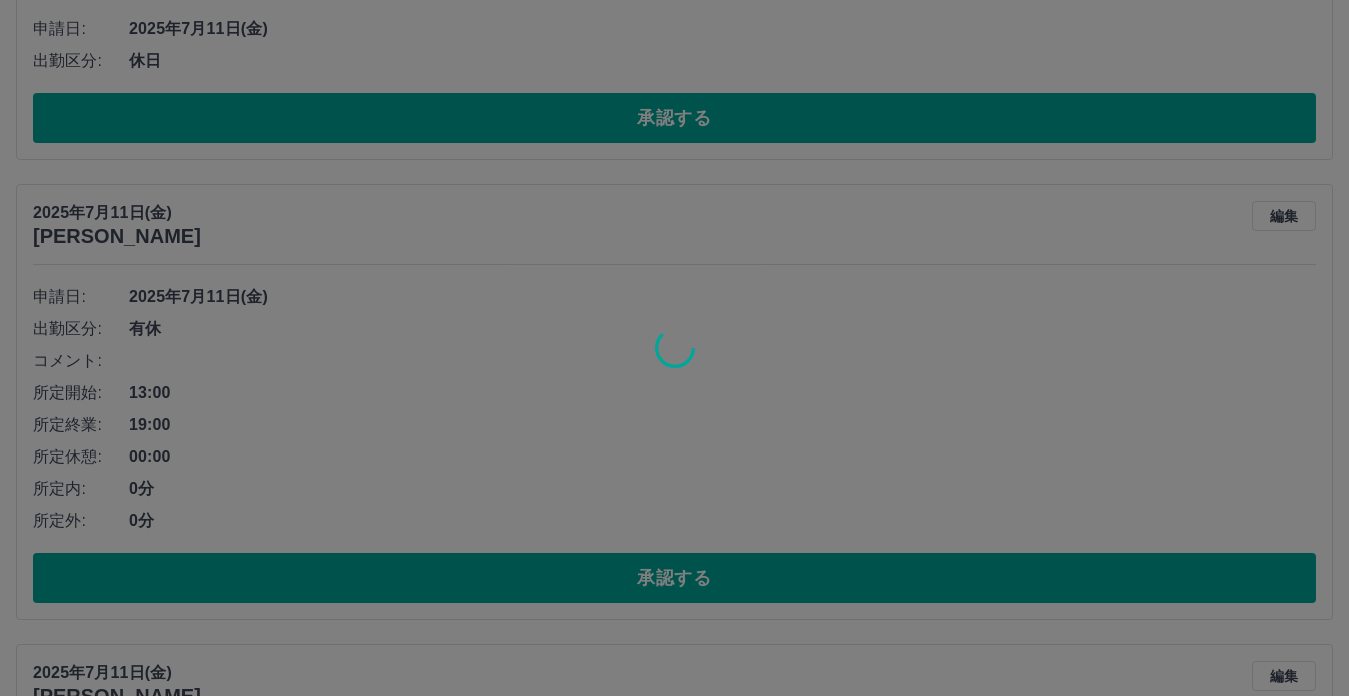 scroll, scrollTop: 313, scrollLeft: 0, axis: vertical 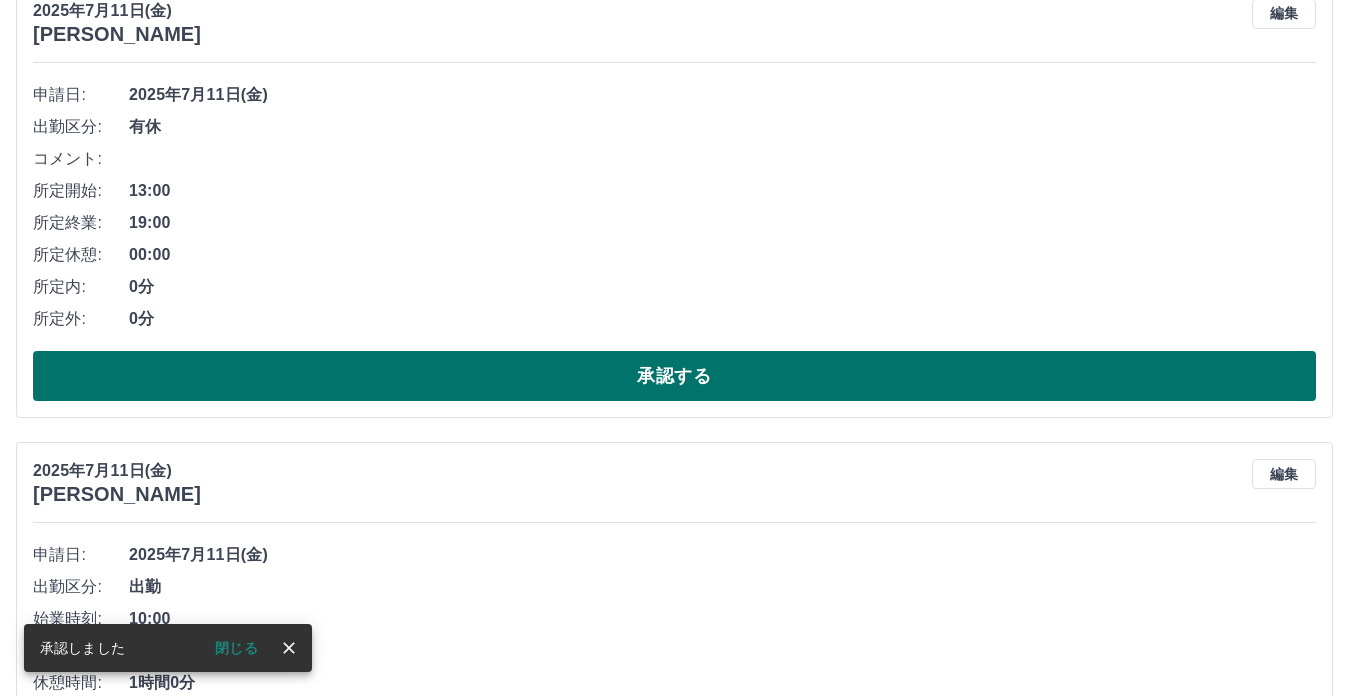 click on "承認する" at bounding box center [674, 376] 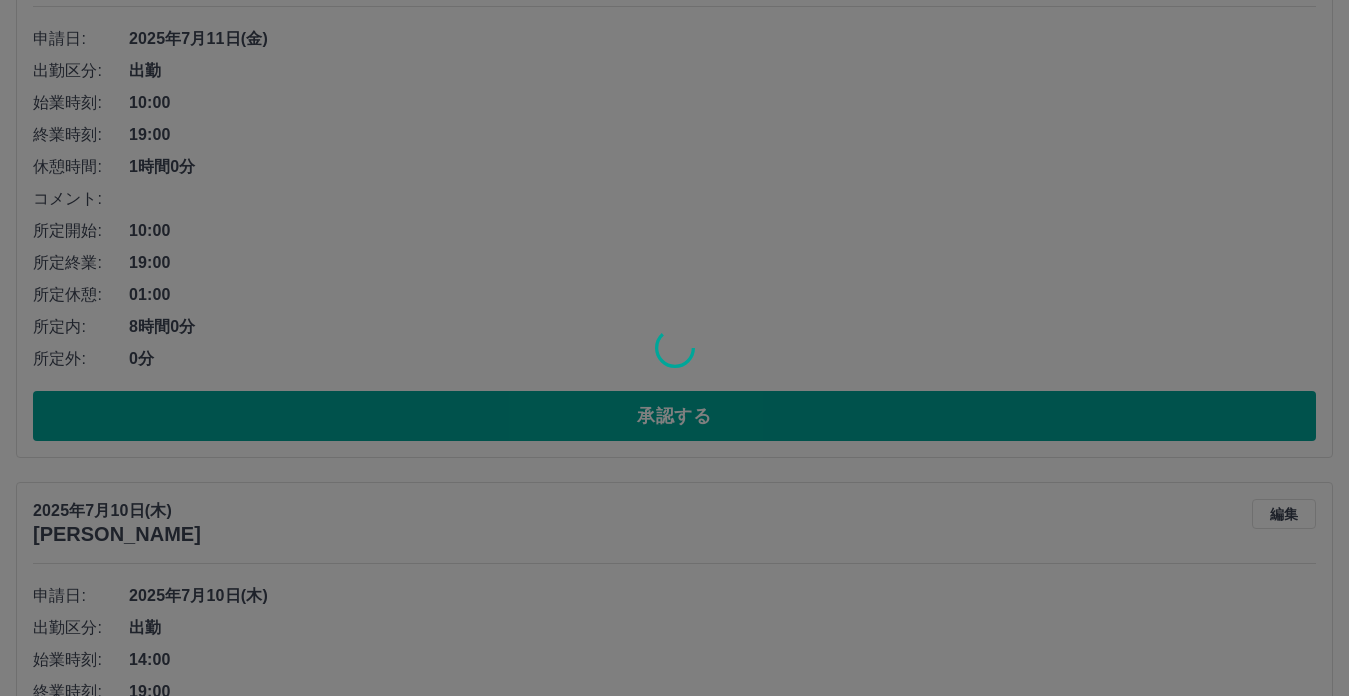 scroll, scrollTop: 776, scrollLeft: 0, axis: vertical 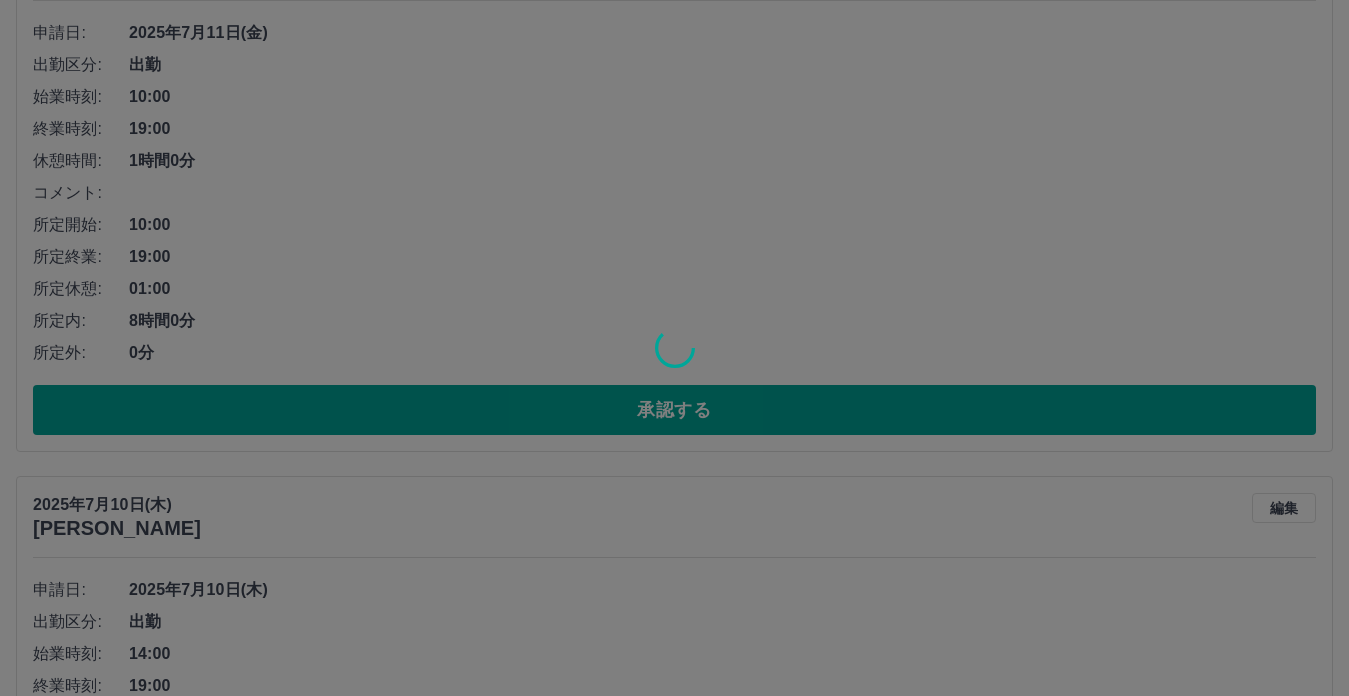 click at bounding box center [674, 348] 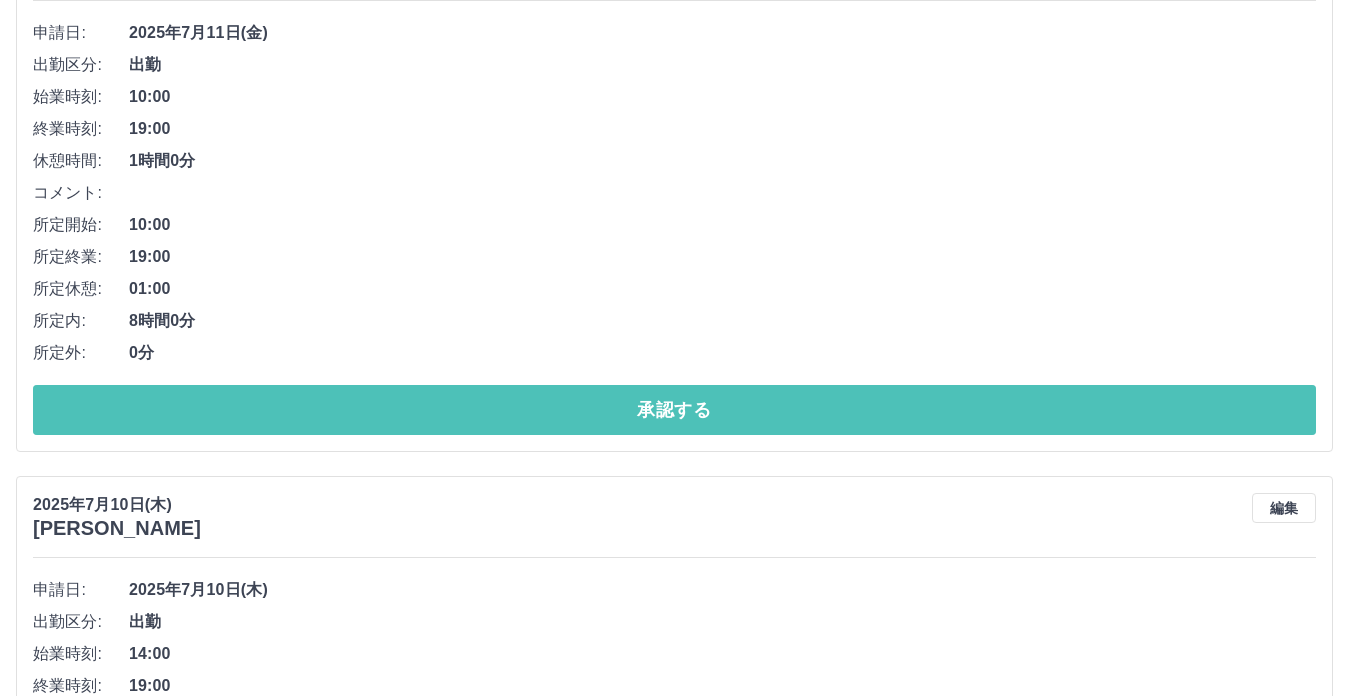 click on "承認する" at bounding box center [674, 410] 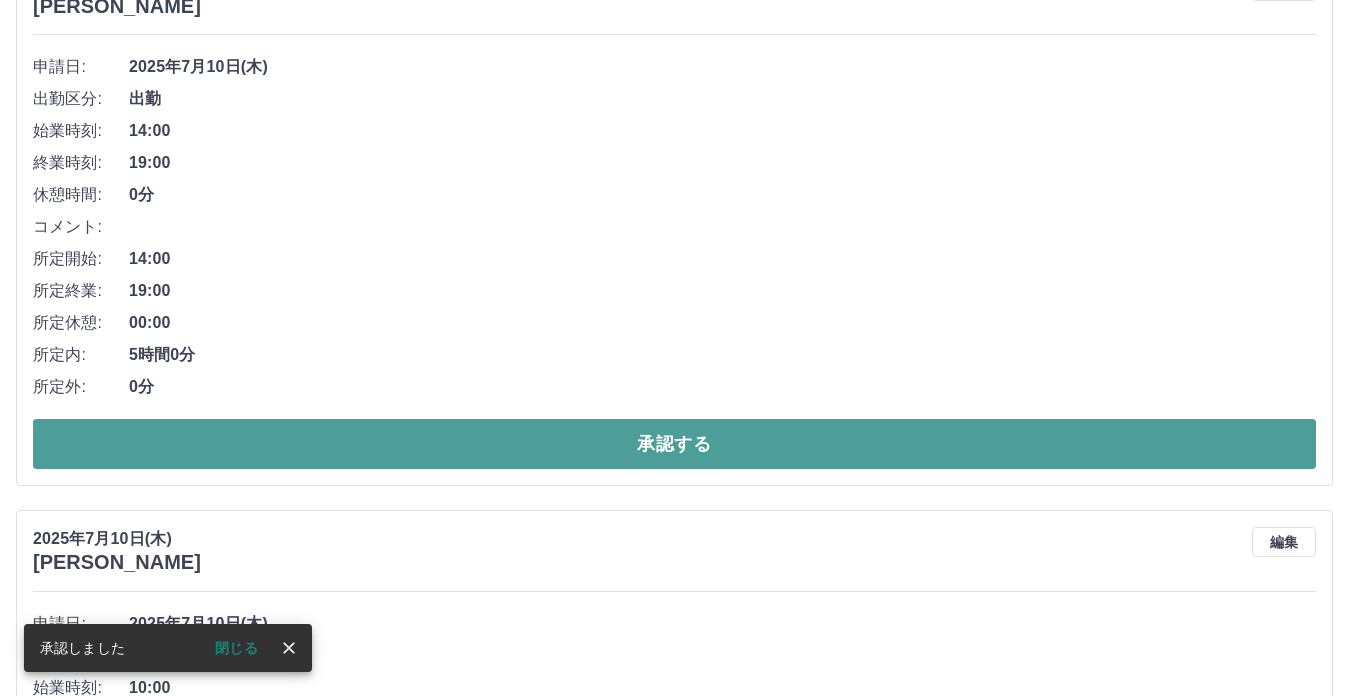 click on "承認する" at bounding box center (674, 444) 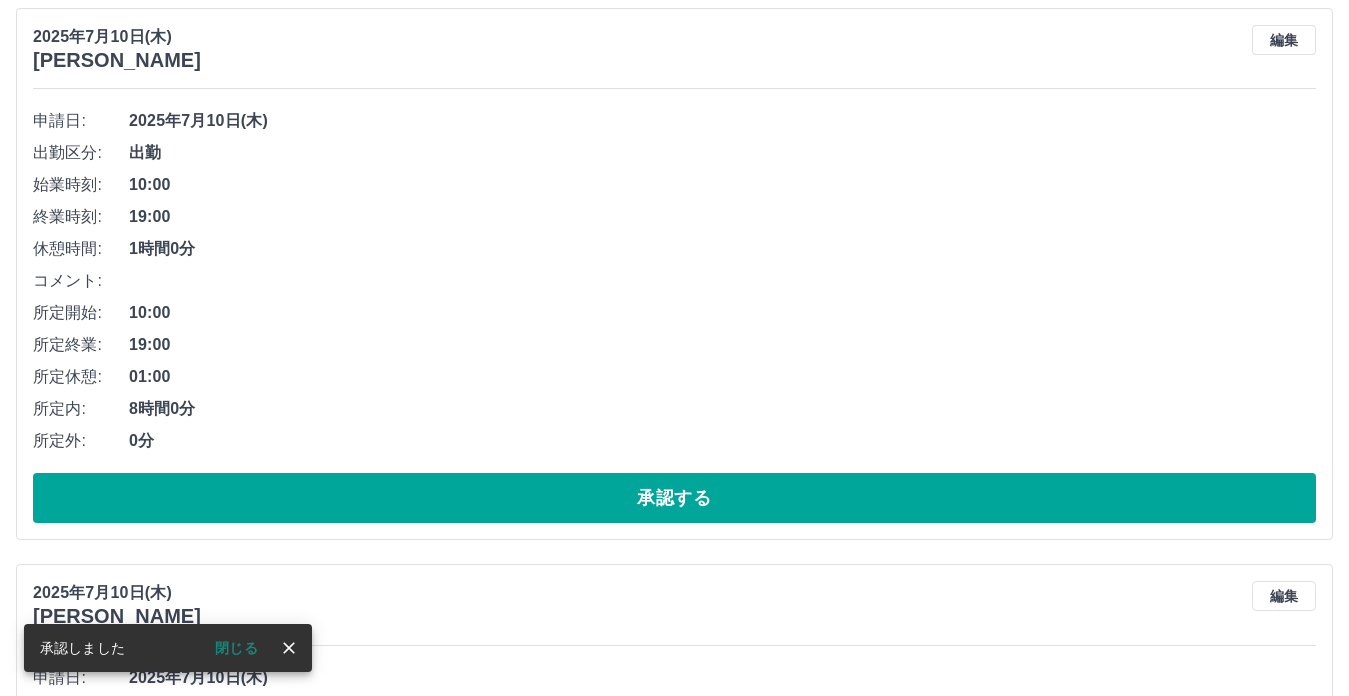 scroll, scrollTop: 801, scrollLeft: 0, axis: vertical 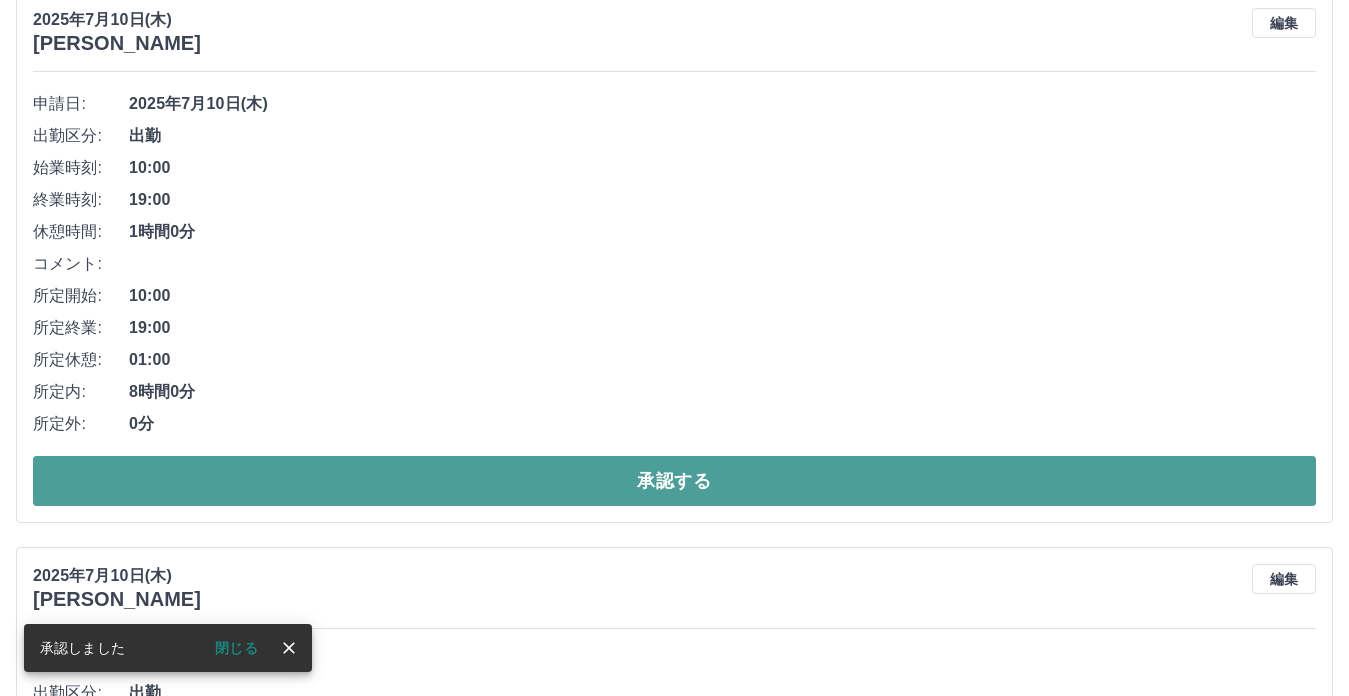 click on "承認する" at bounding box center [674, 481] 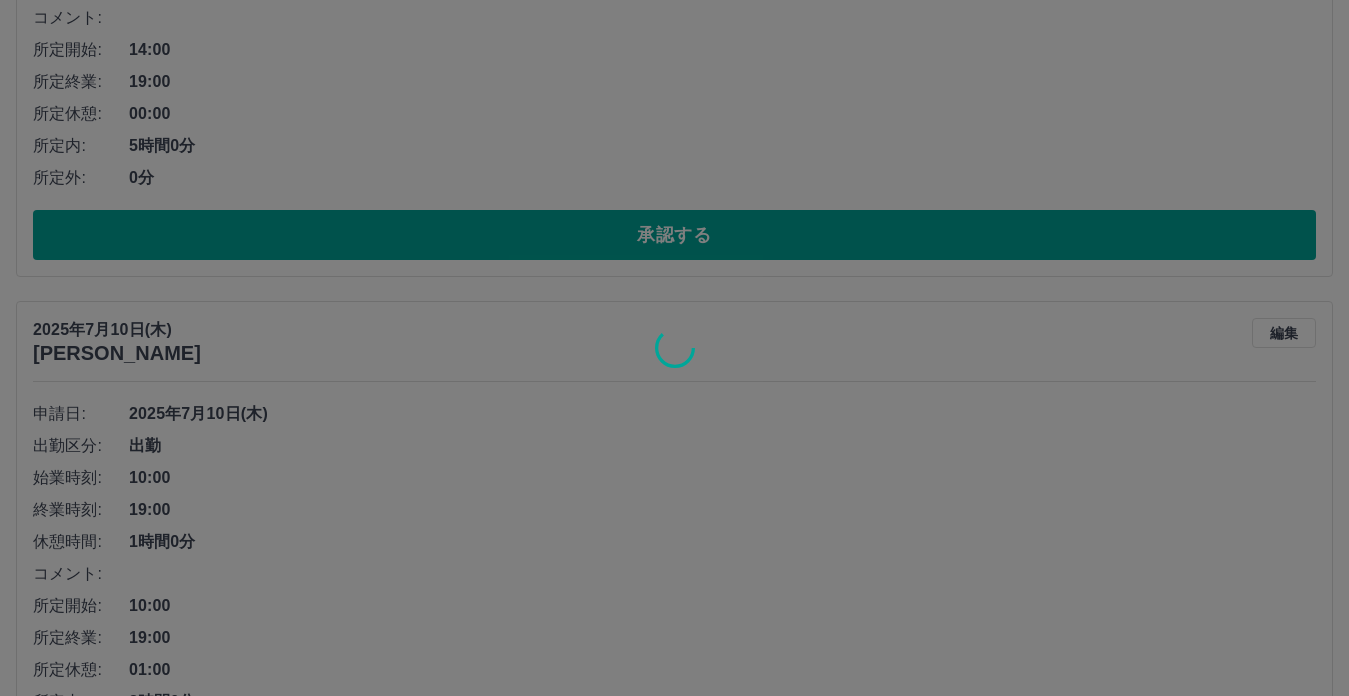 scroll, scrollTop: 488, scrollLeft: 0, axis: vertical 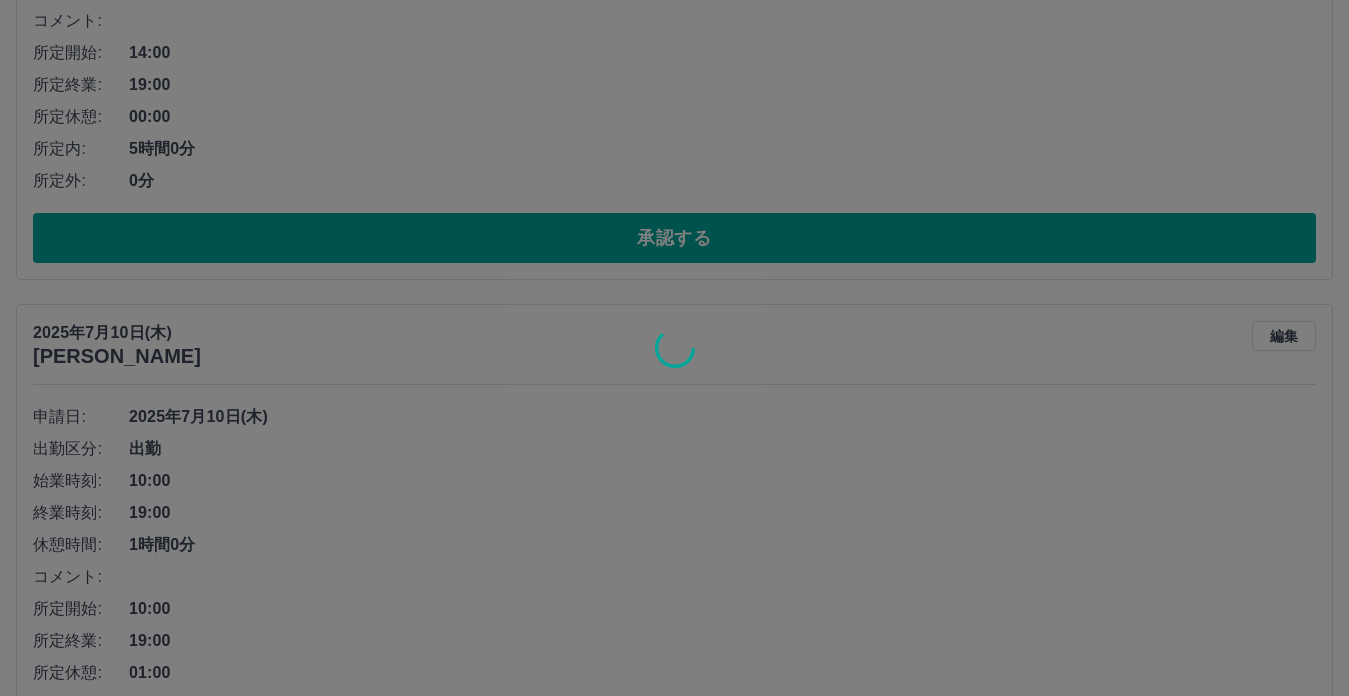 click at bounding box center (674, 348) 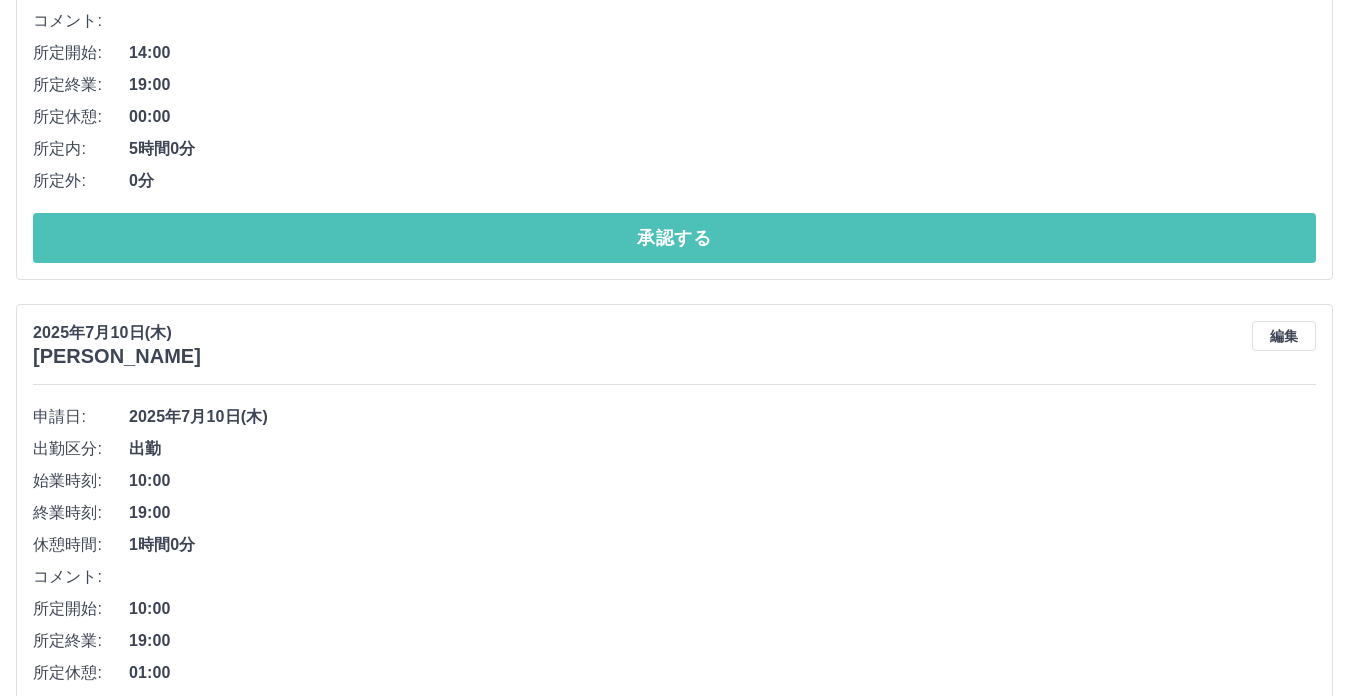 click on "承認する" at bounding box center (674, 238) 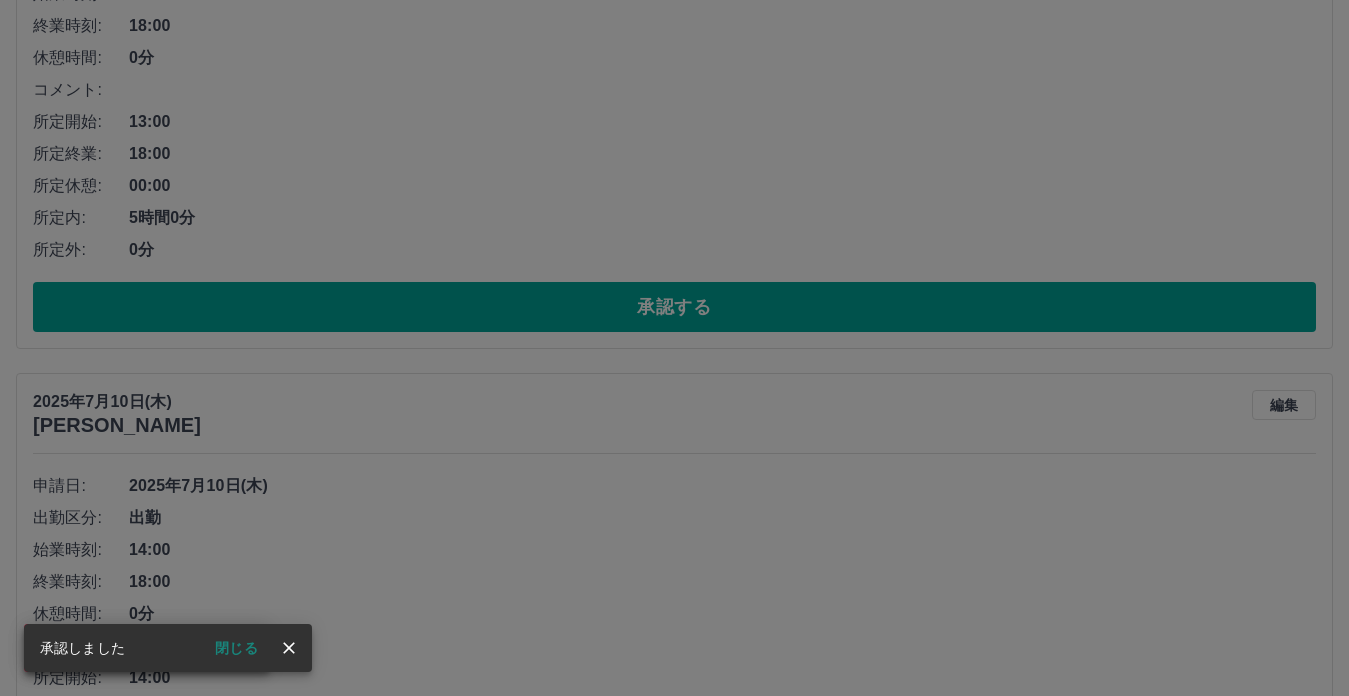 scroll, scrollTop: 420, scrollLeft: 0, axis: vertical 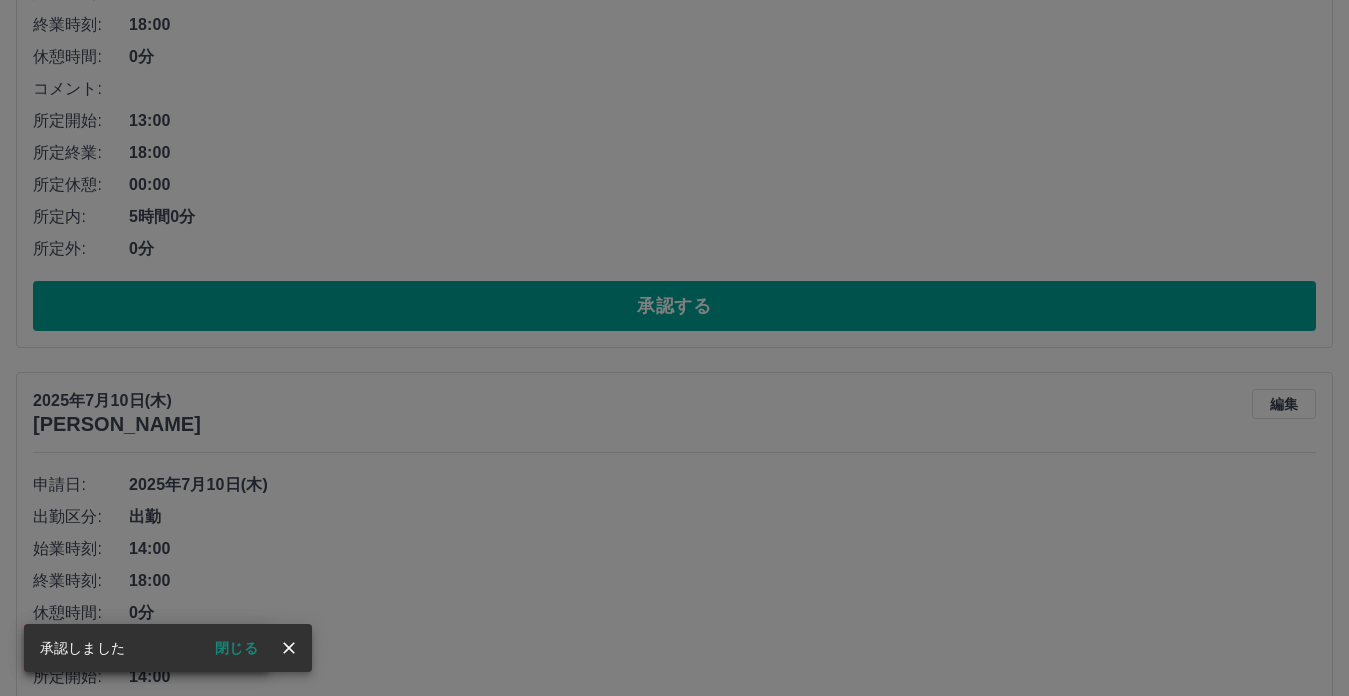 click on "承認権限がありません" at bounding box center [674, 348] 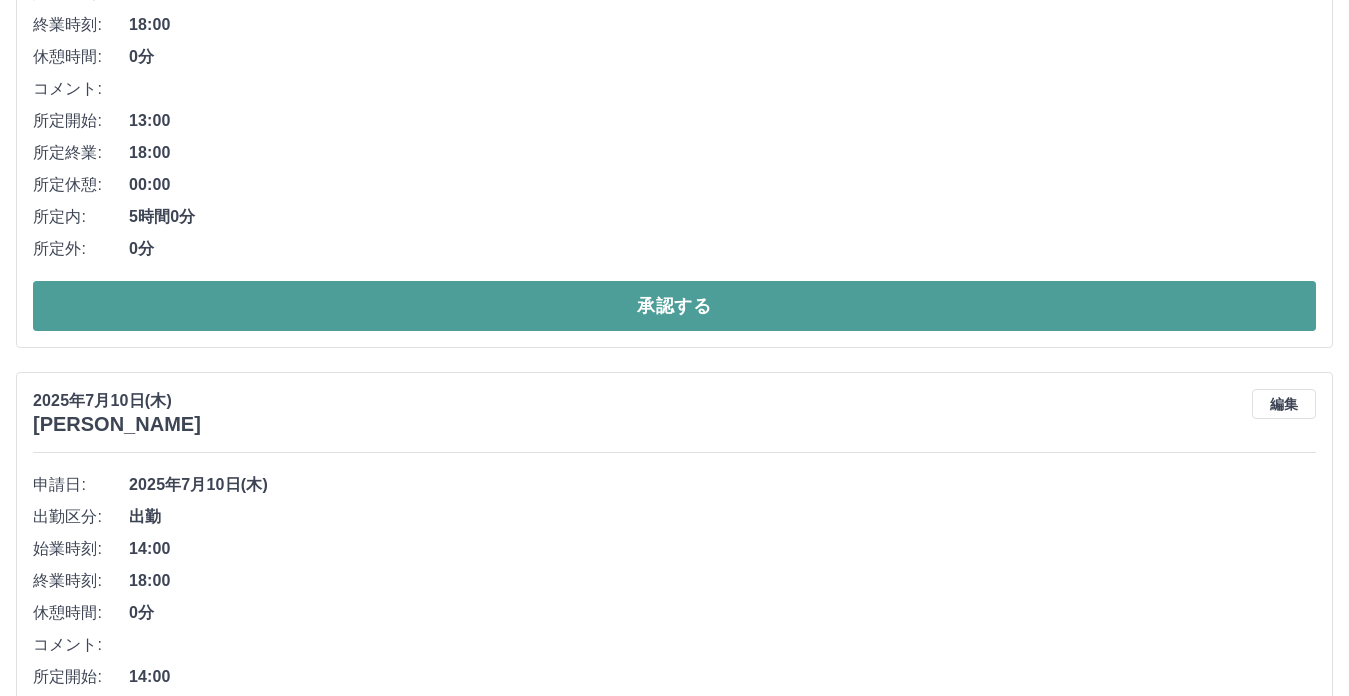click on "承認する" at bounding box center [674, 306] 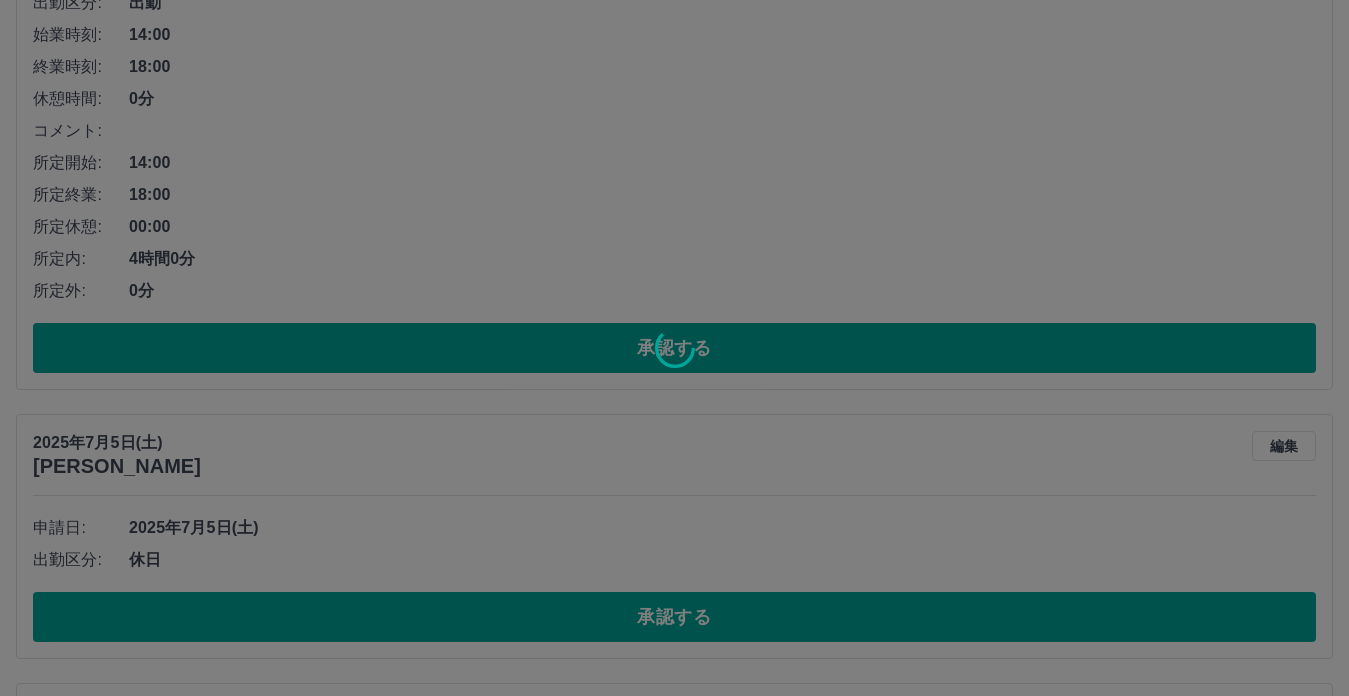 scroll, scrollTop: 942, scrollLeft: 0, axis: vertical 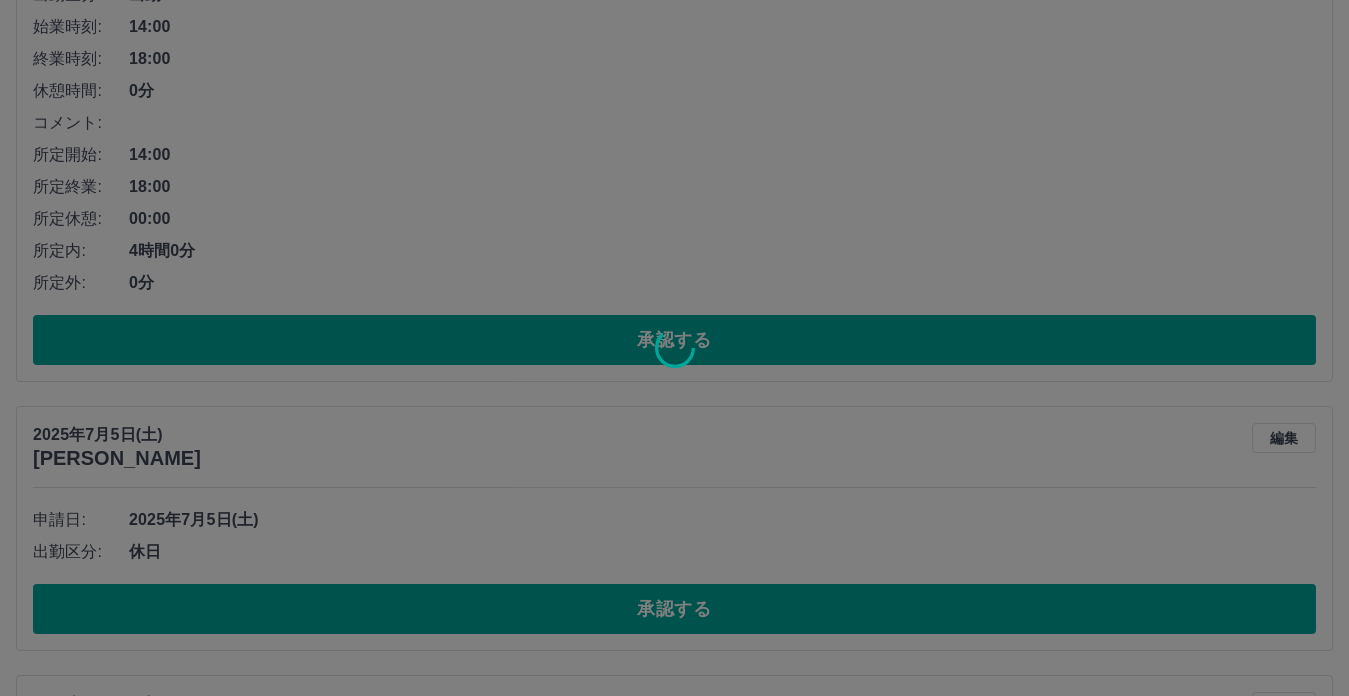 click at bounding box center [674, 348] 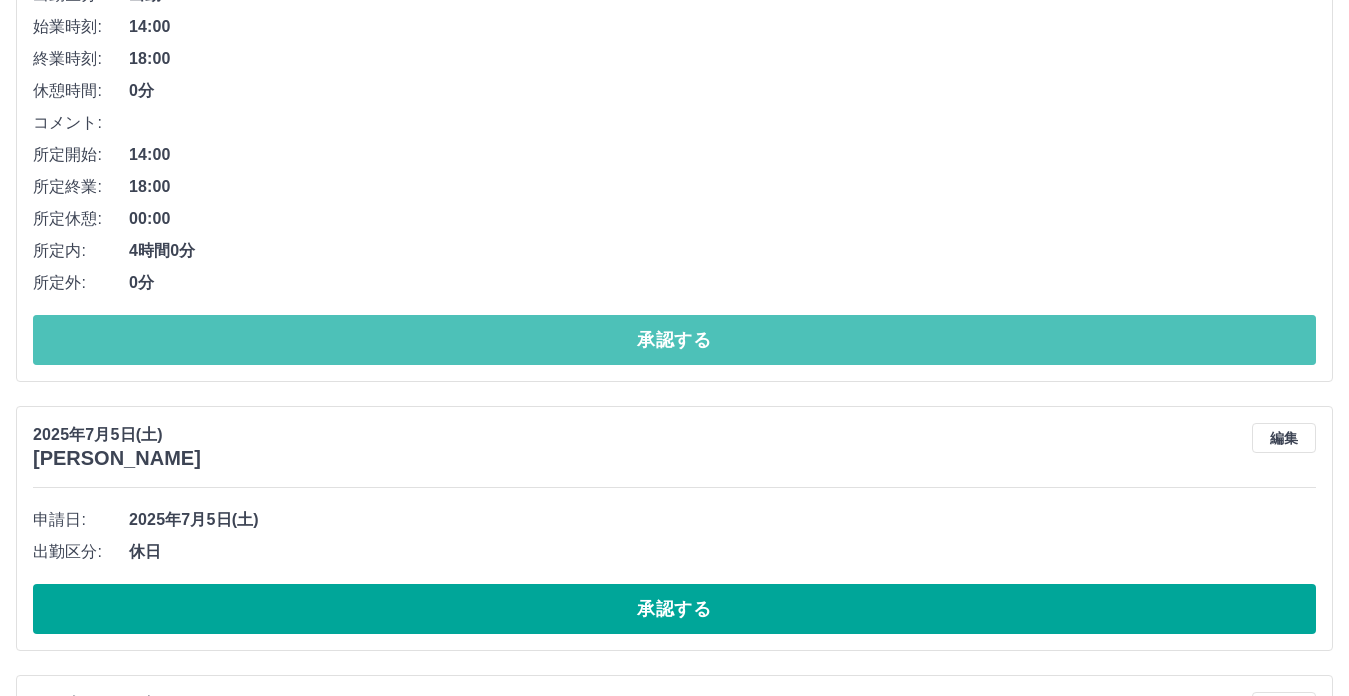 click on "承認する" at bounding box center [674, 340] 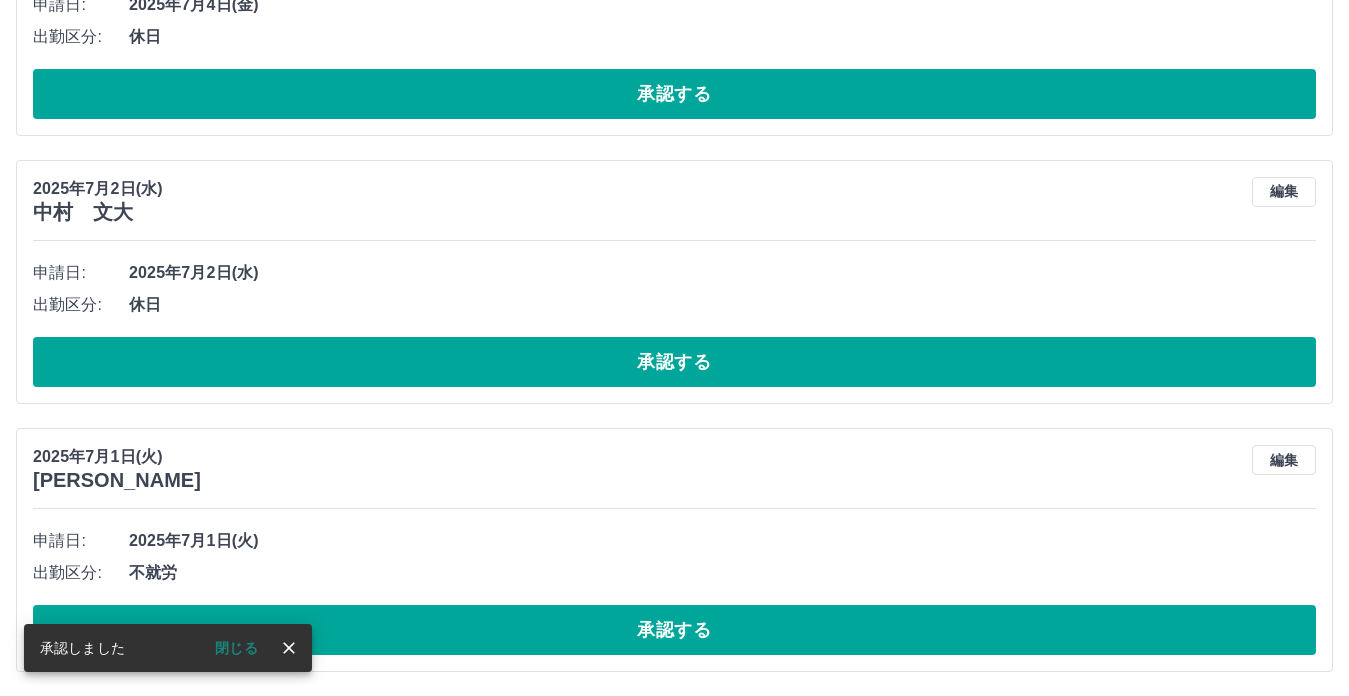 click on "承認する" at bounding box center [674, -175] 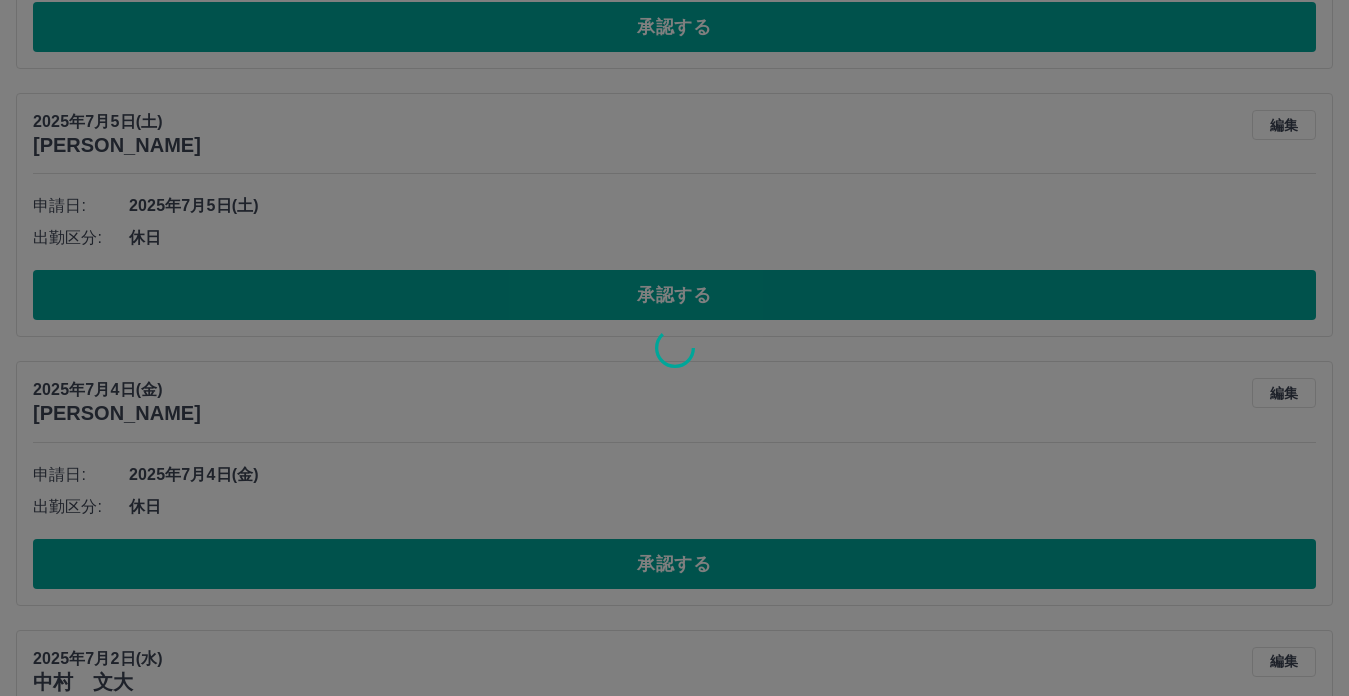 click at bounding box center [674, 348] 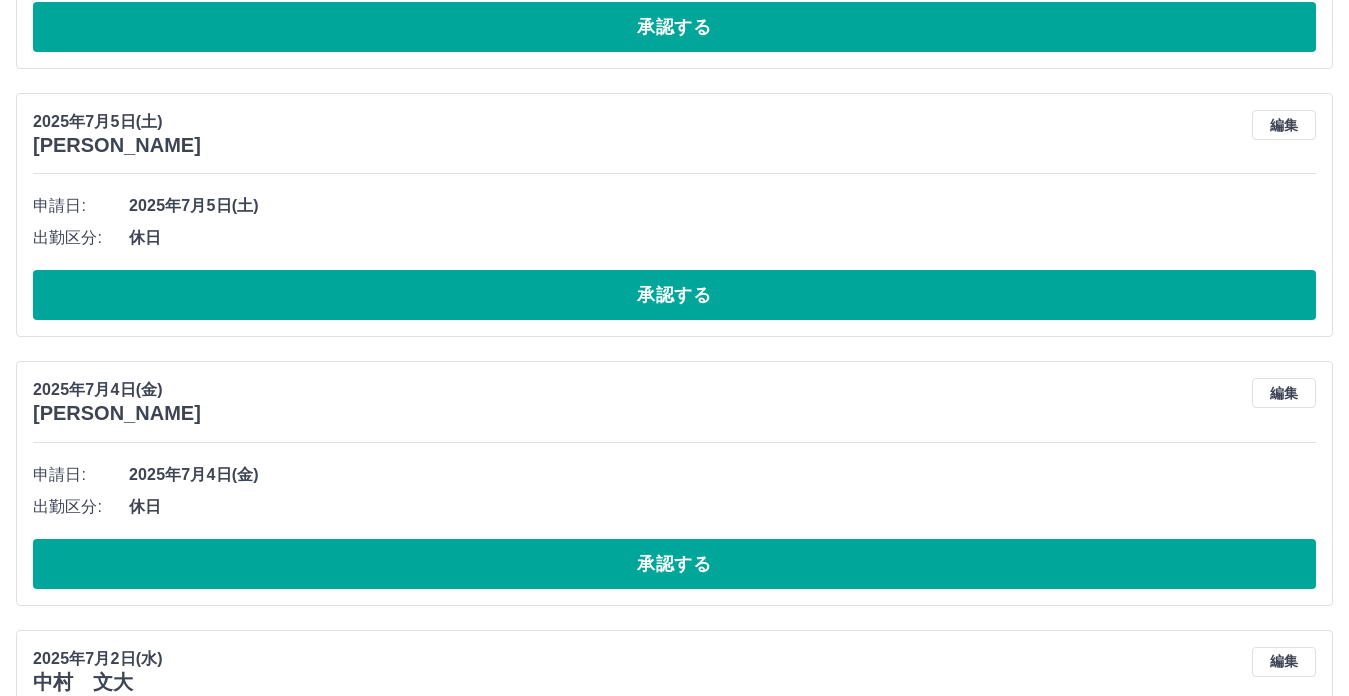 click on "承認する" at bounding box center (674, 564) 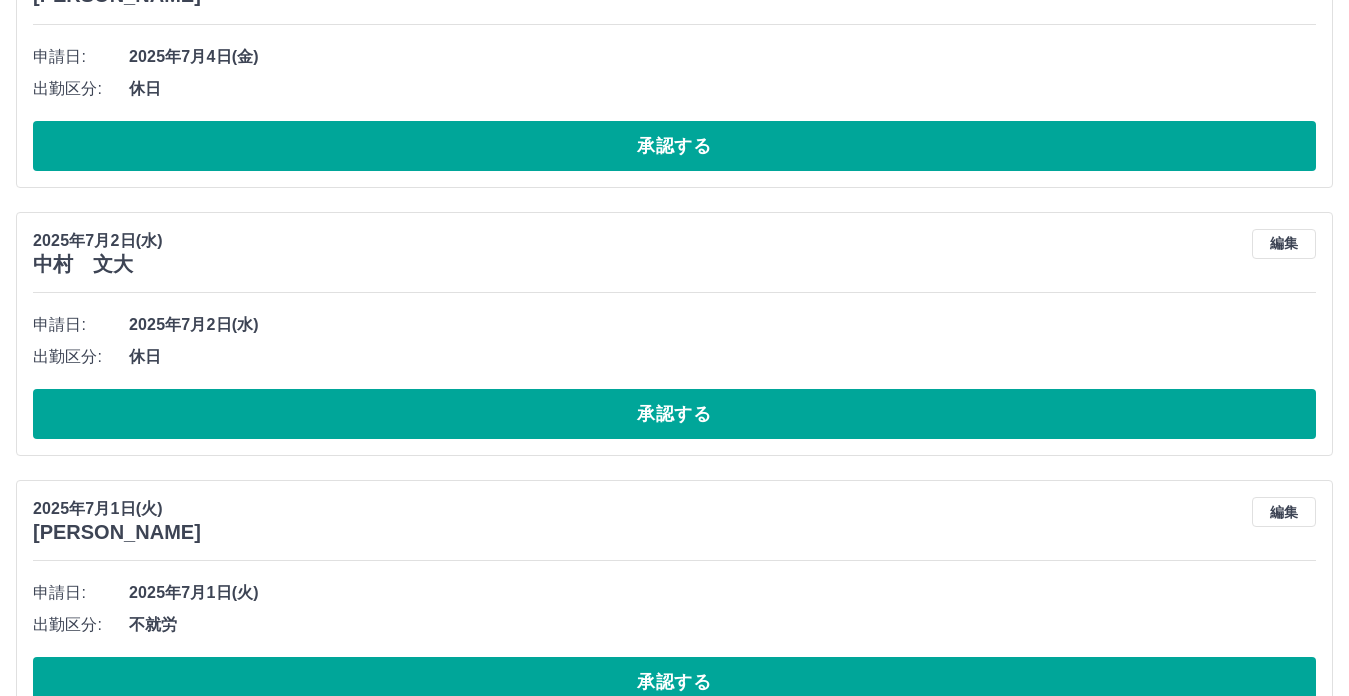 drag, startPoint x: 603, startPoint y: 412, endPoint x: 608, endPoint y: 455, distance: 43.289722 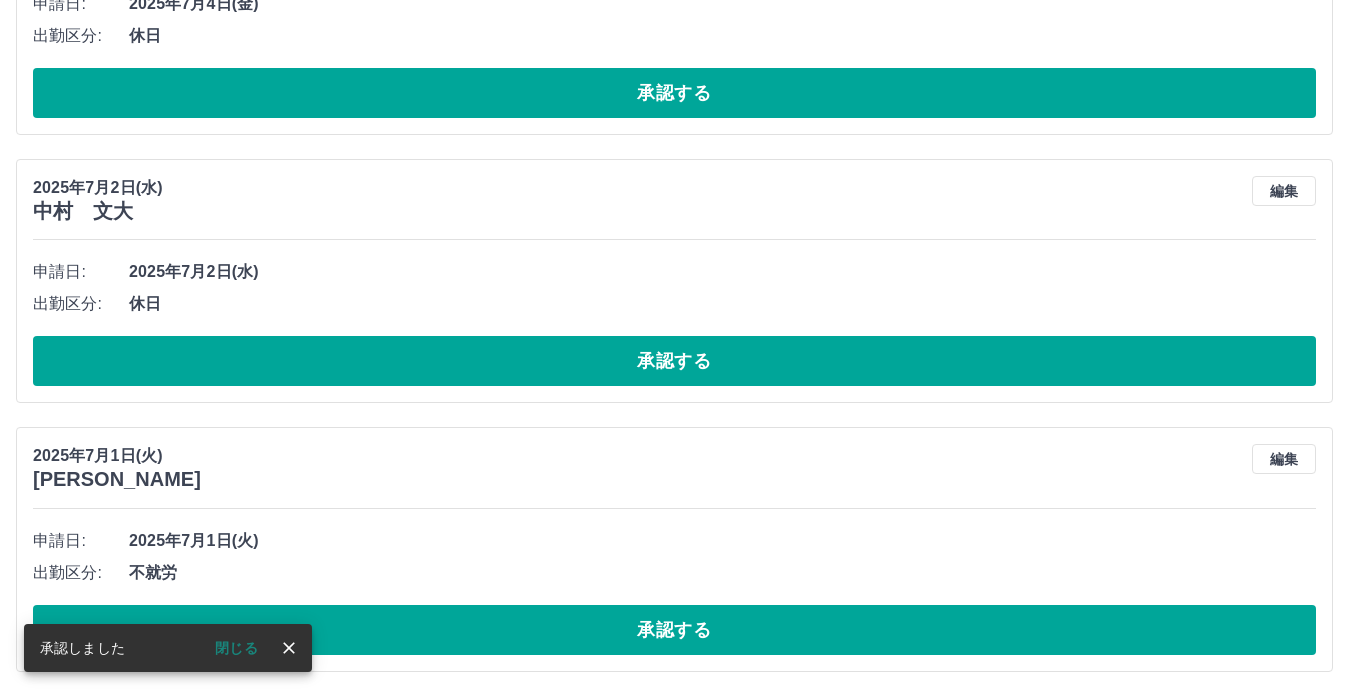 scroll, scrollTop: 347, scrollLeft: 0, axis: vertical 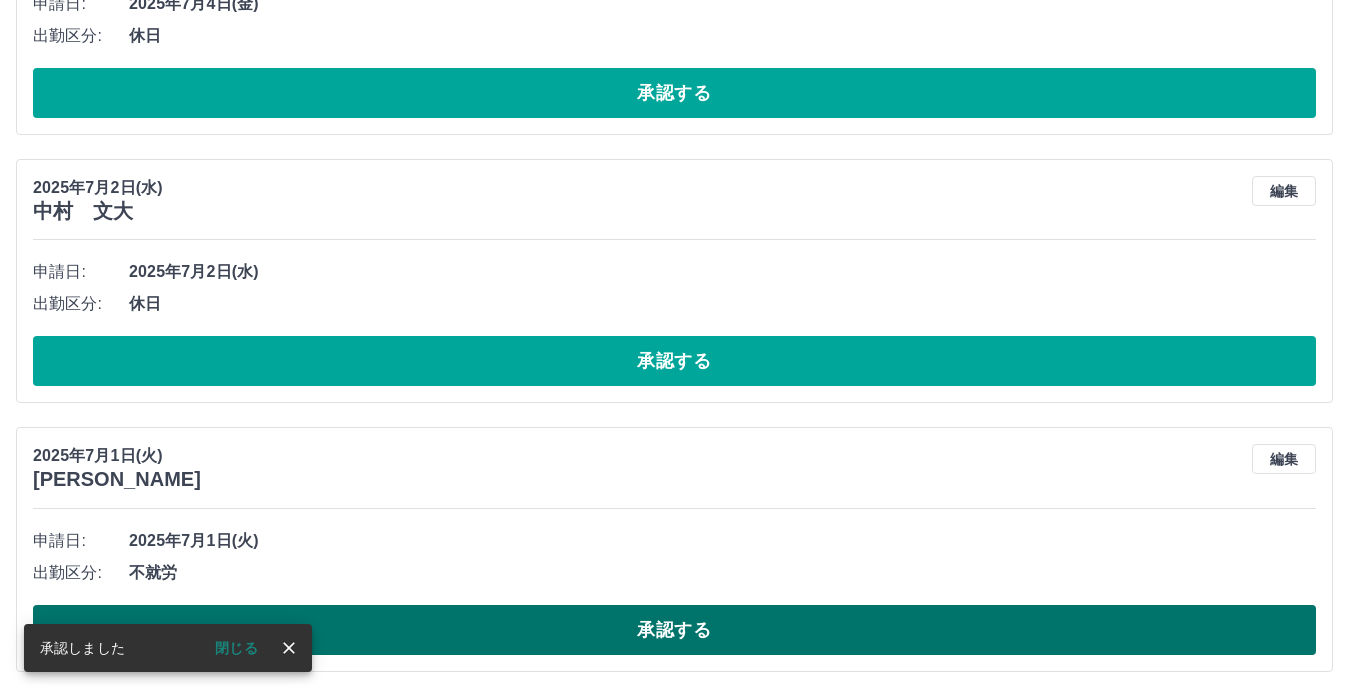 click on "承認する" at bounding box center (674, 630) 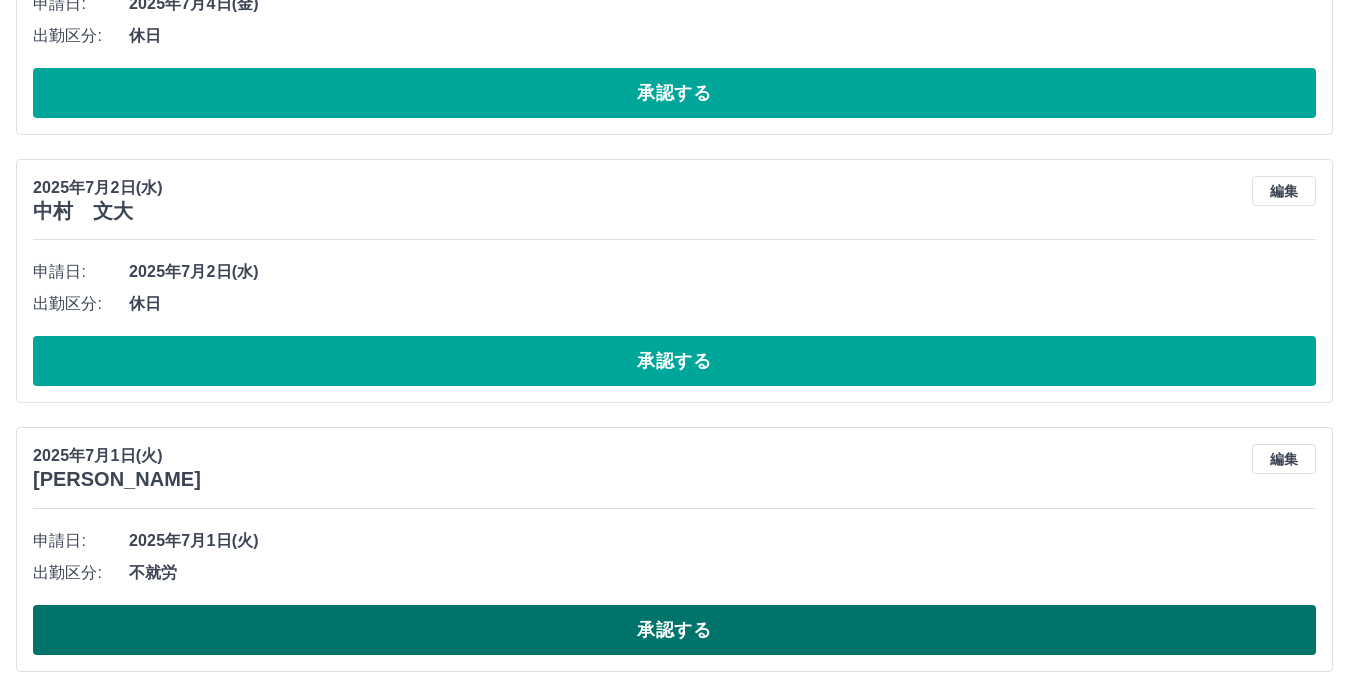 scroll, scrollTop: 0, scrollLeft: 0, axis: both 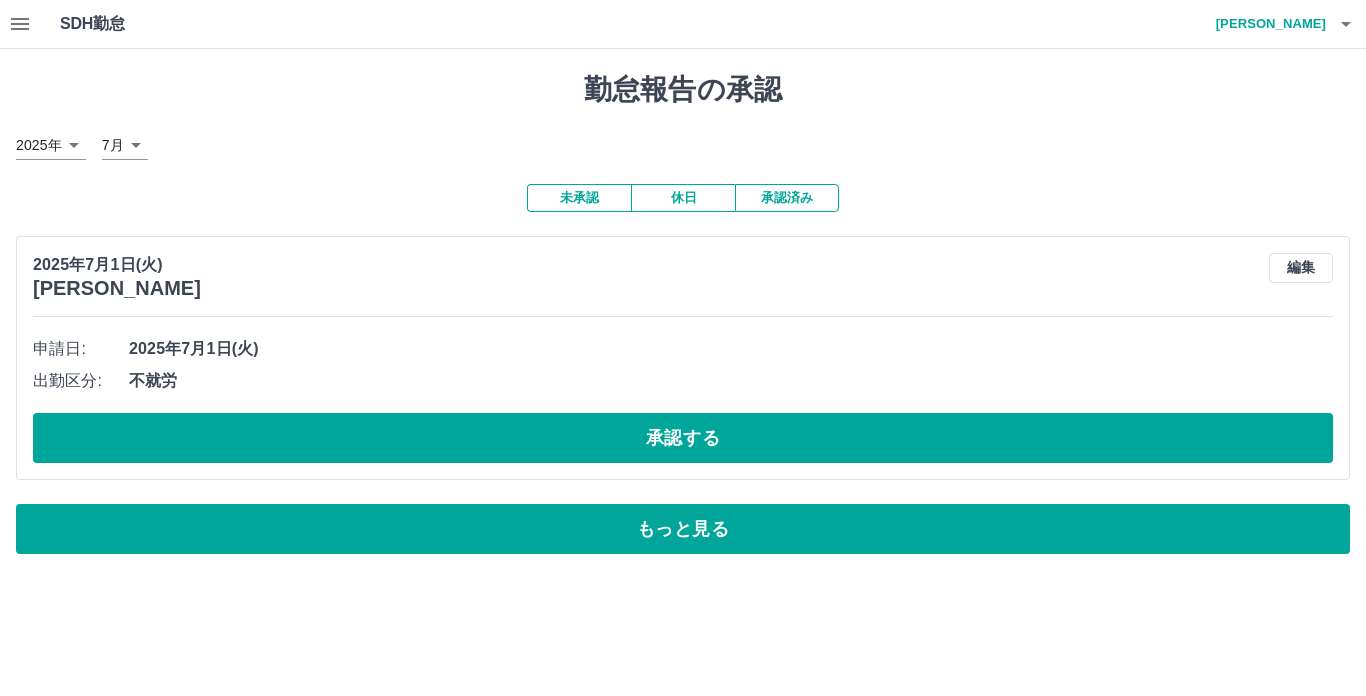 click on "承認済み" at bounding box center (787, 198) 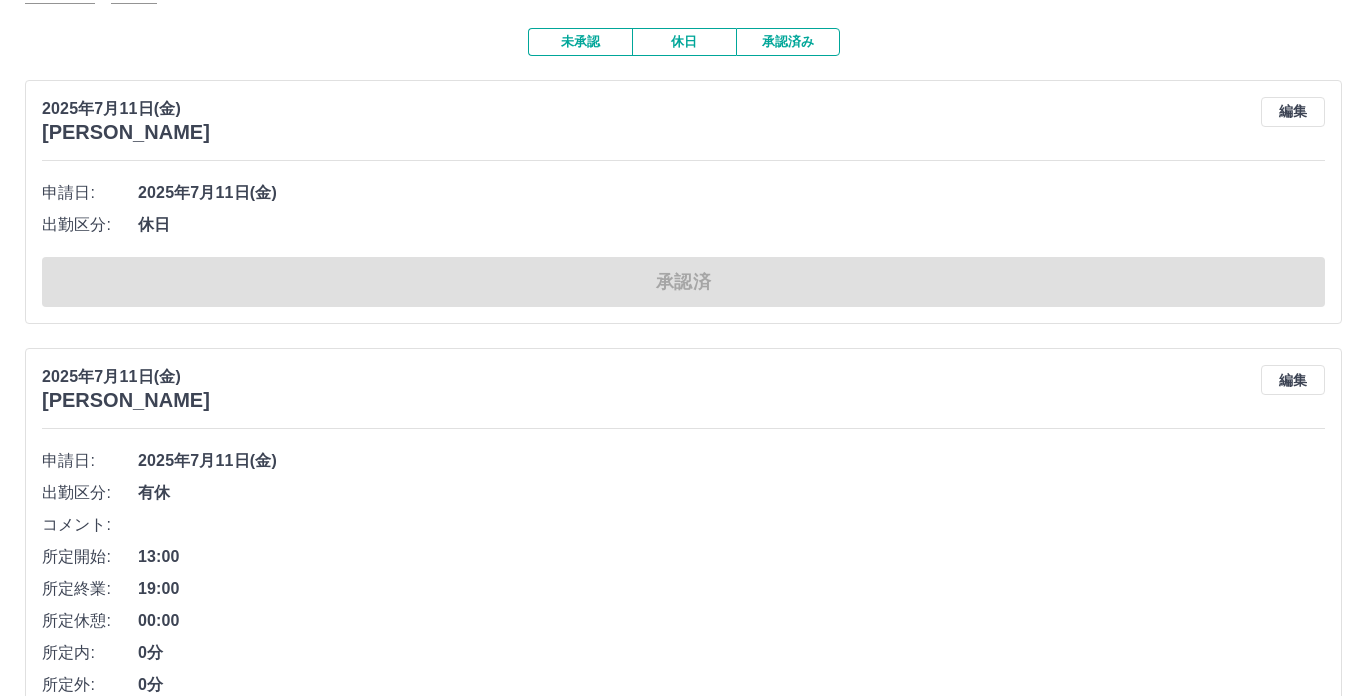 scroll, scrollTop: 0, scrollLeft: 0, axis: both 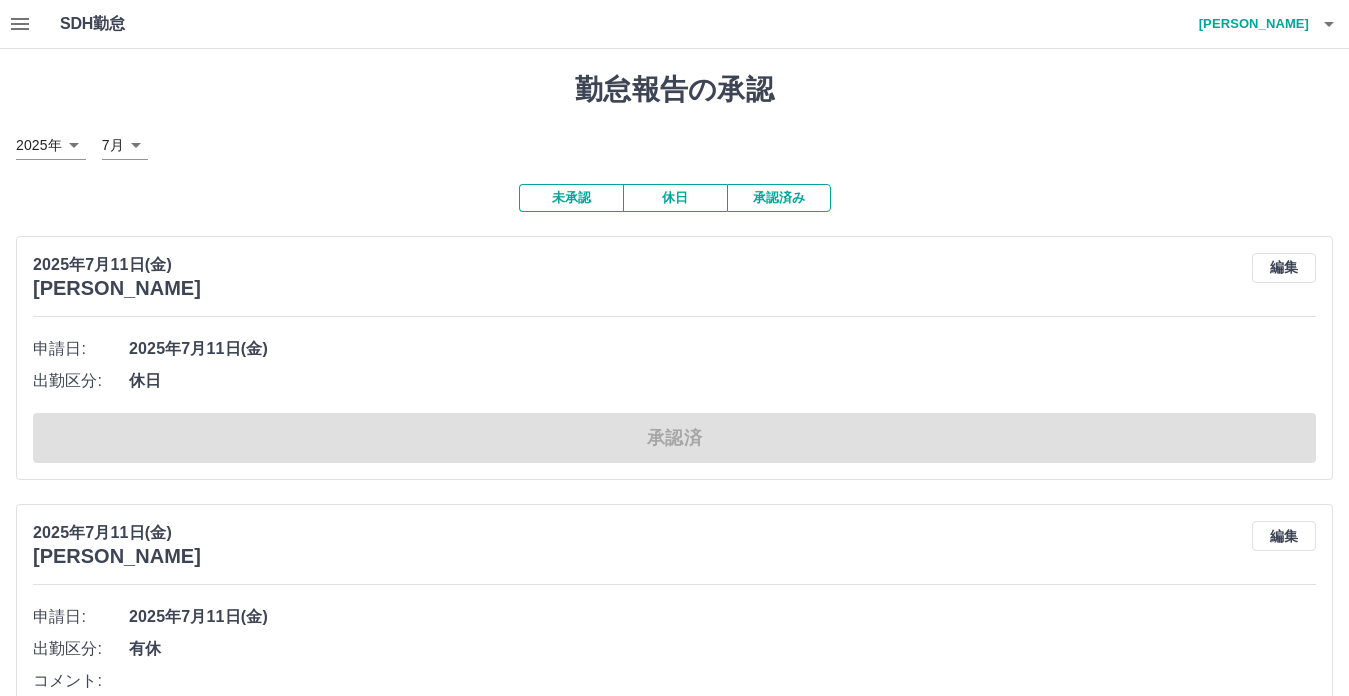 click 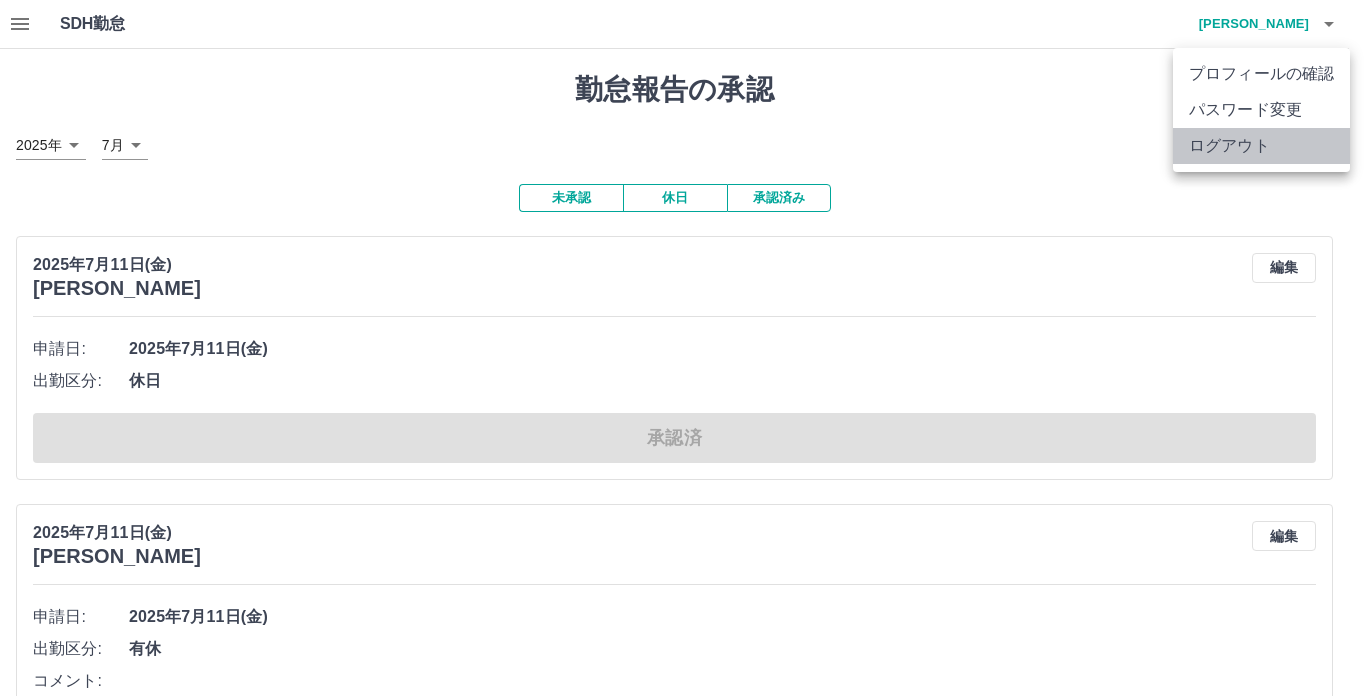 click on "ログアウト" at bounding box center [1261, 146] 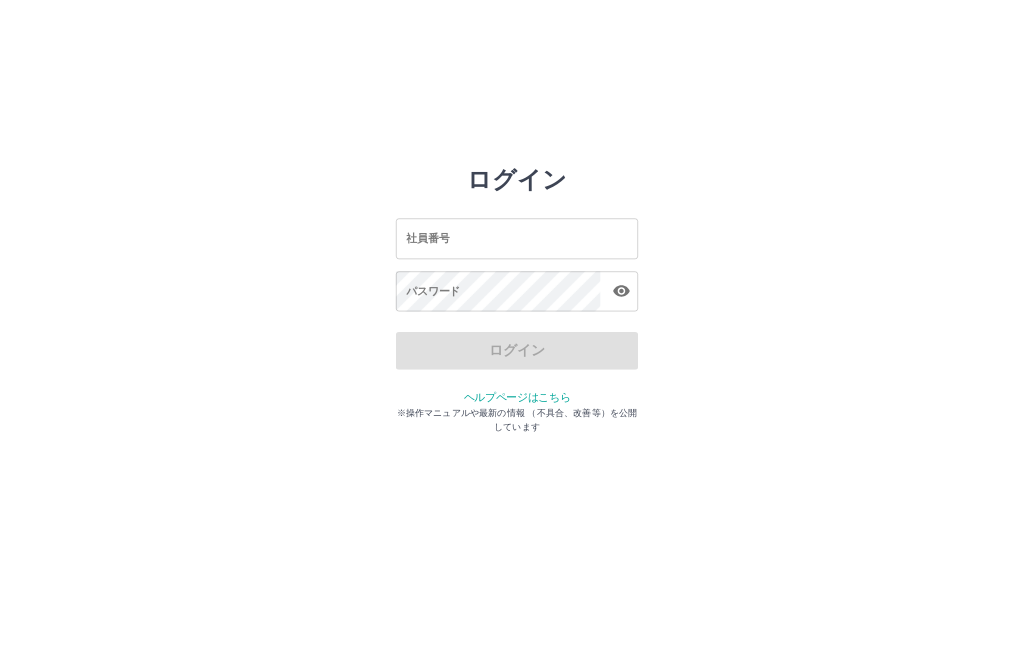 scroll, scrollTop: 0, scrollLeft: 0, axis: both 